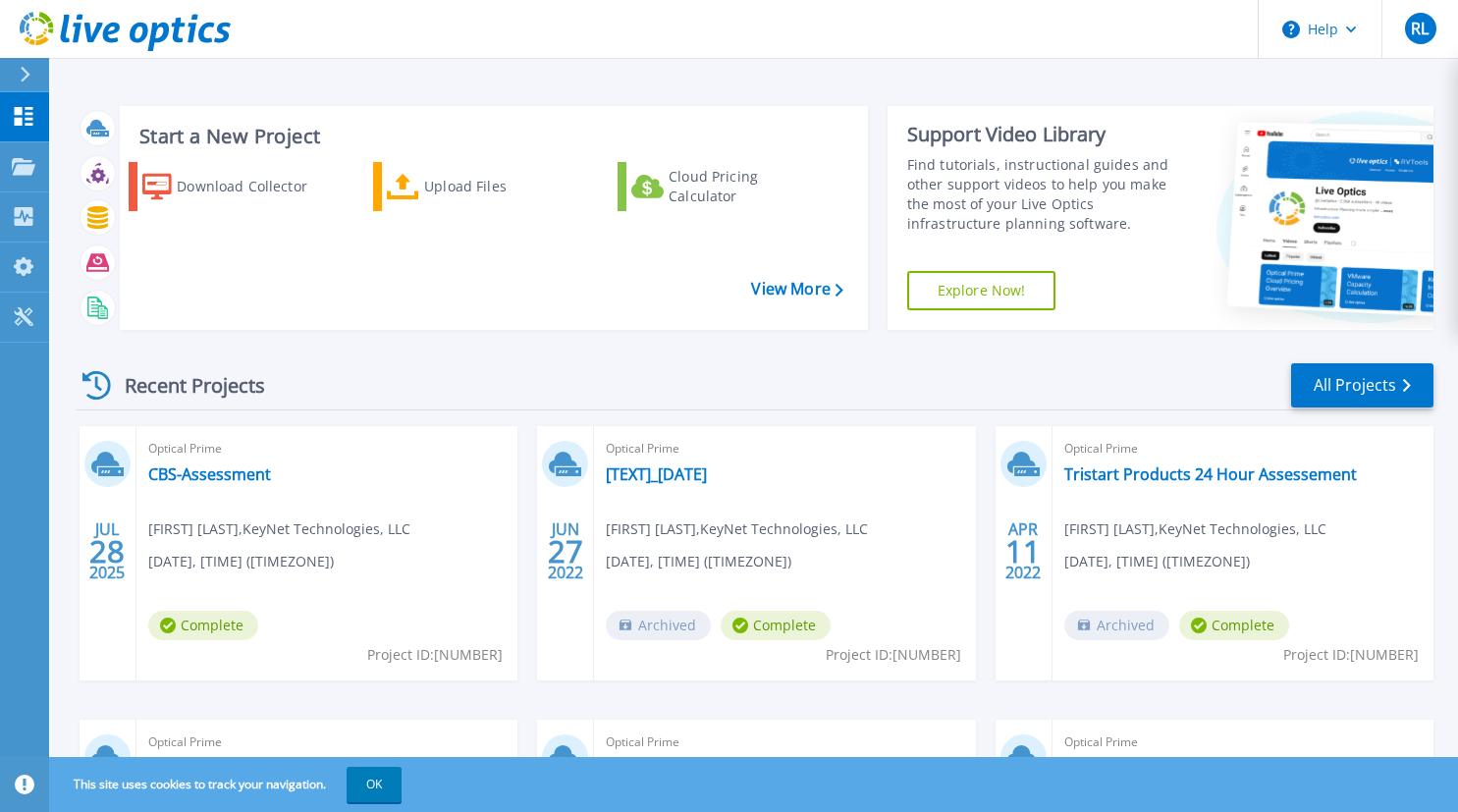 scroll, scrollTop: 0, scrollLeft: 0, axis: both 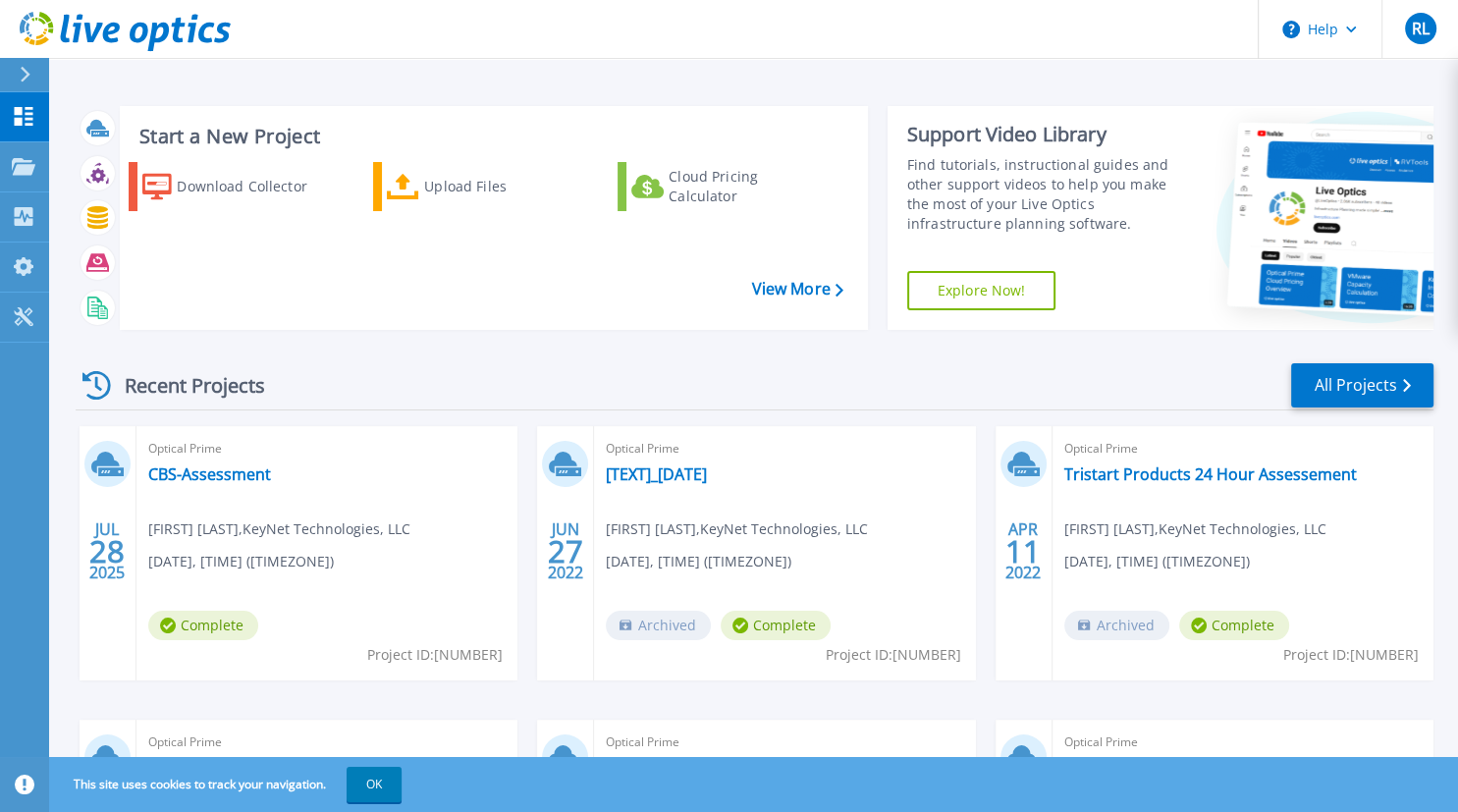 click at bounding box center (33, 75) 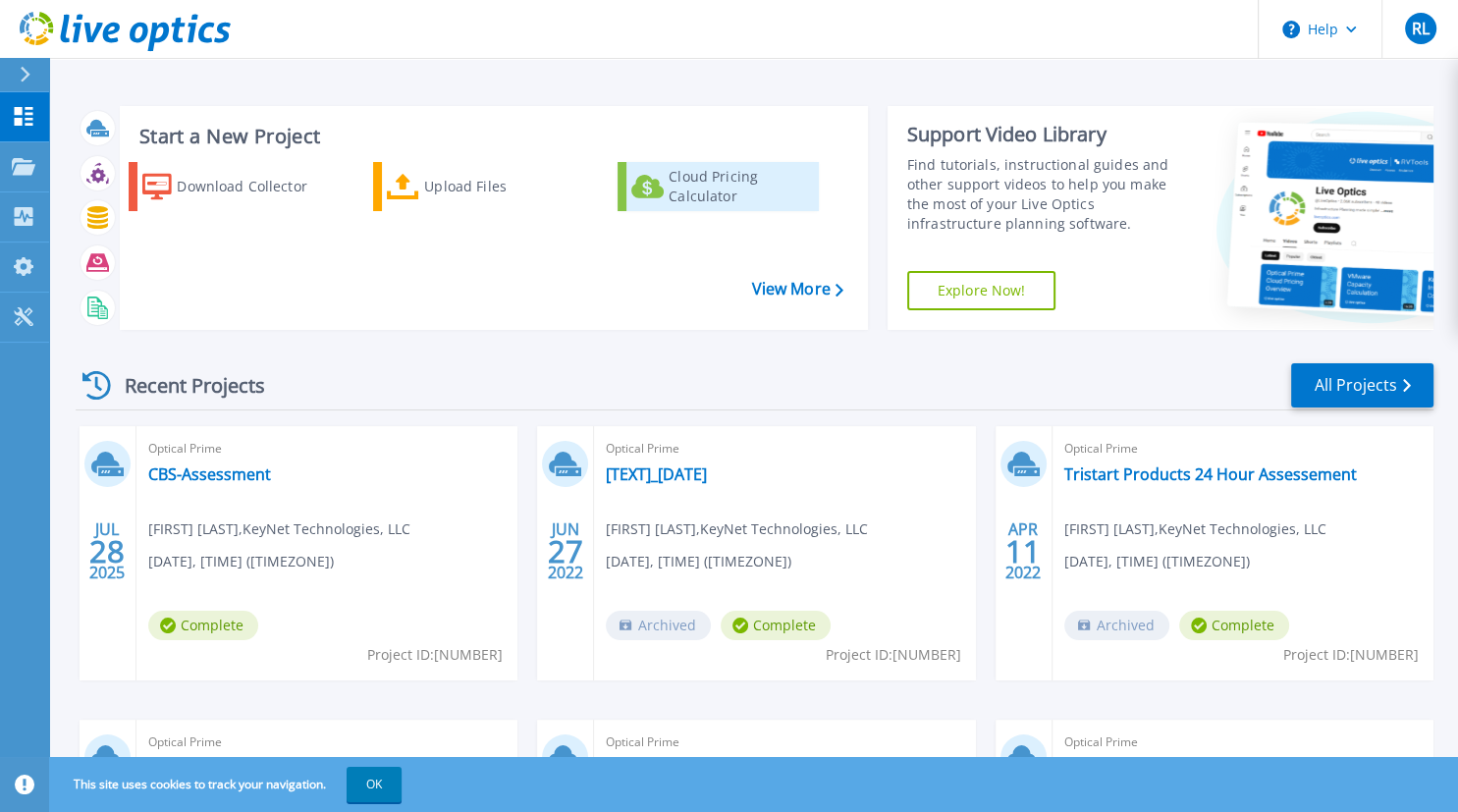 click on "Cloud Pricing Calculator" at bounding box center (718, 187) 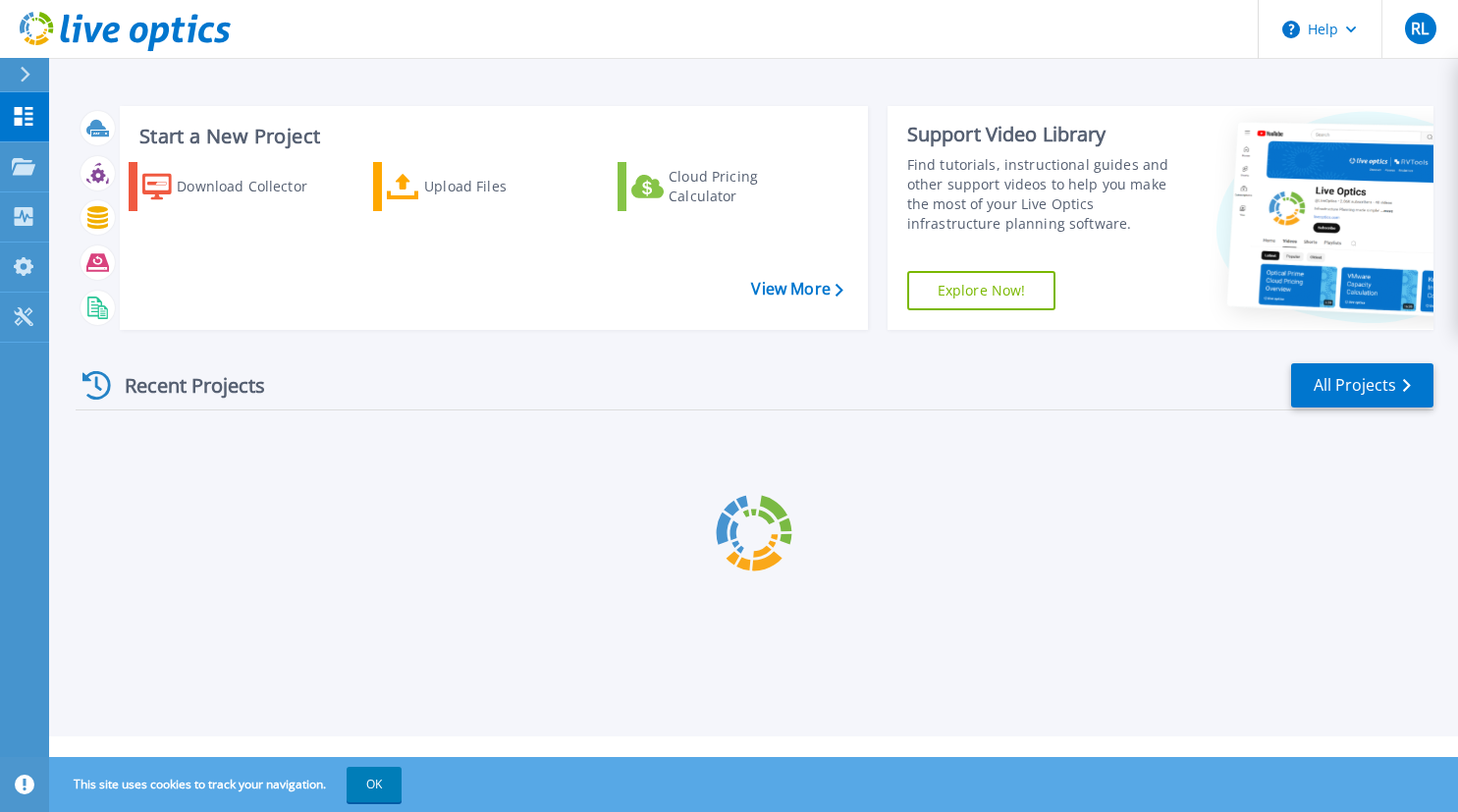 scroll, scrollTop: 0, scrollLeft: 0, axis: both 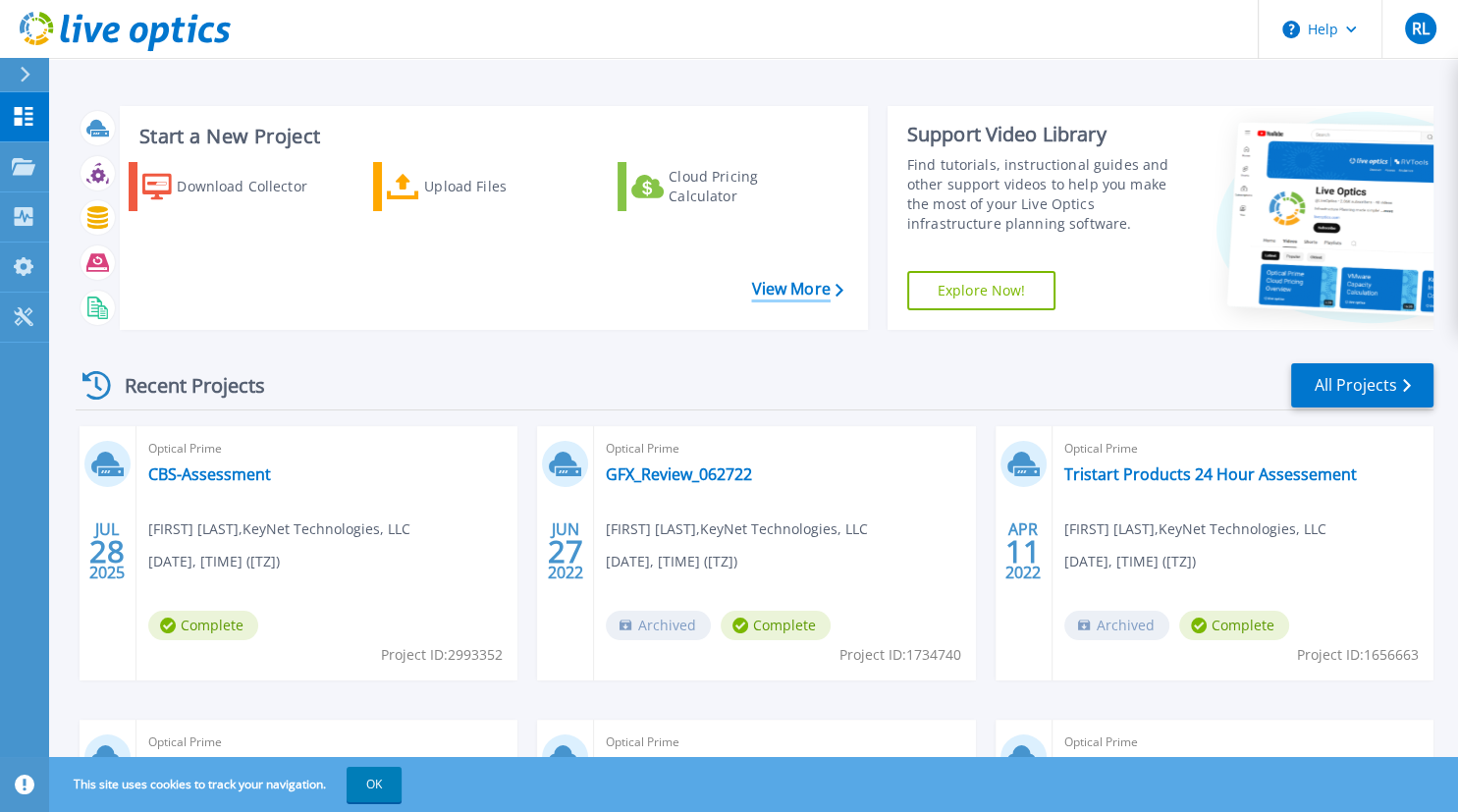 click on "View More" at bounding box center [796, 289] 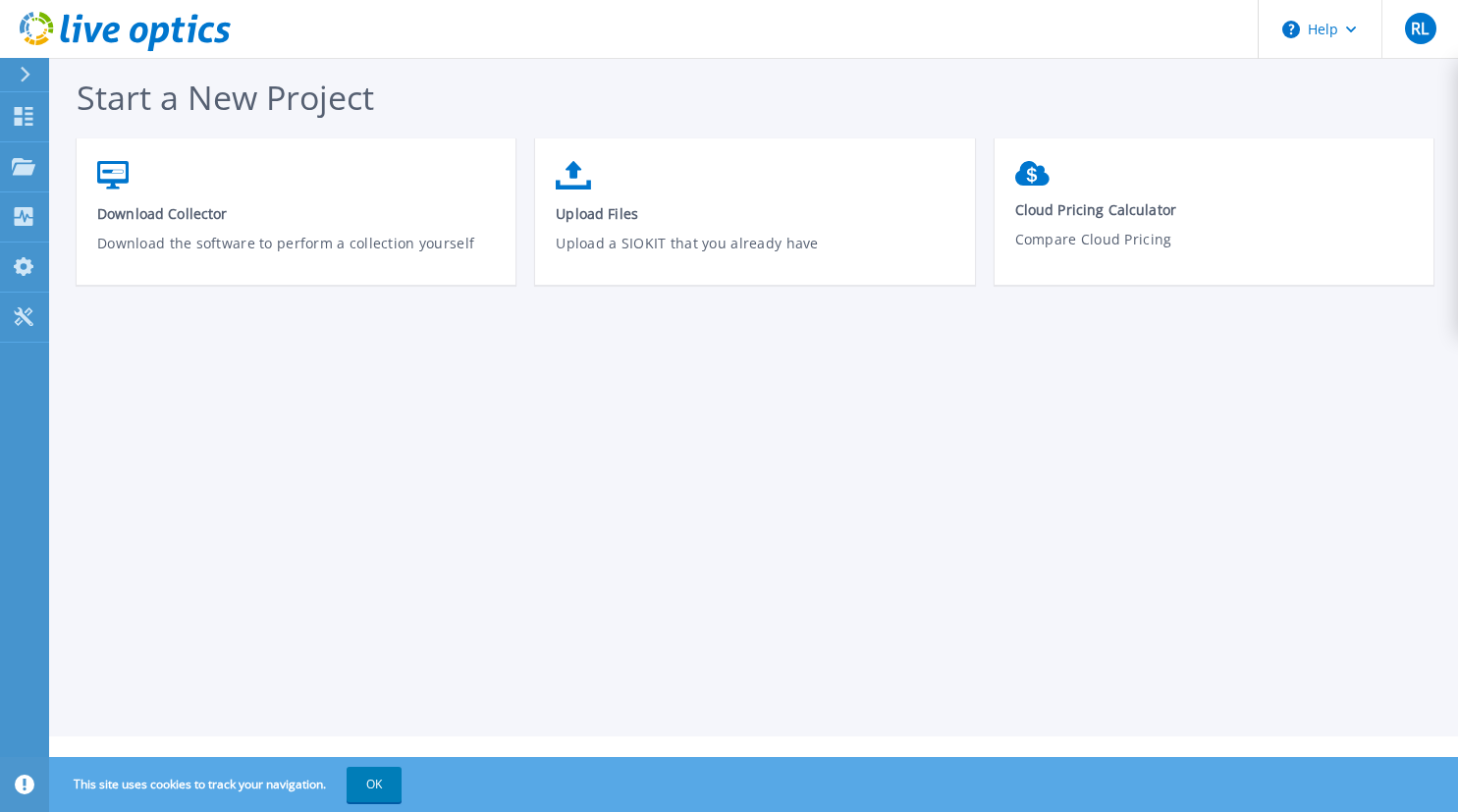 scroll, scrollTop: 0, scrollLeft: 0, axis: both 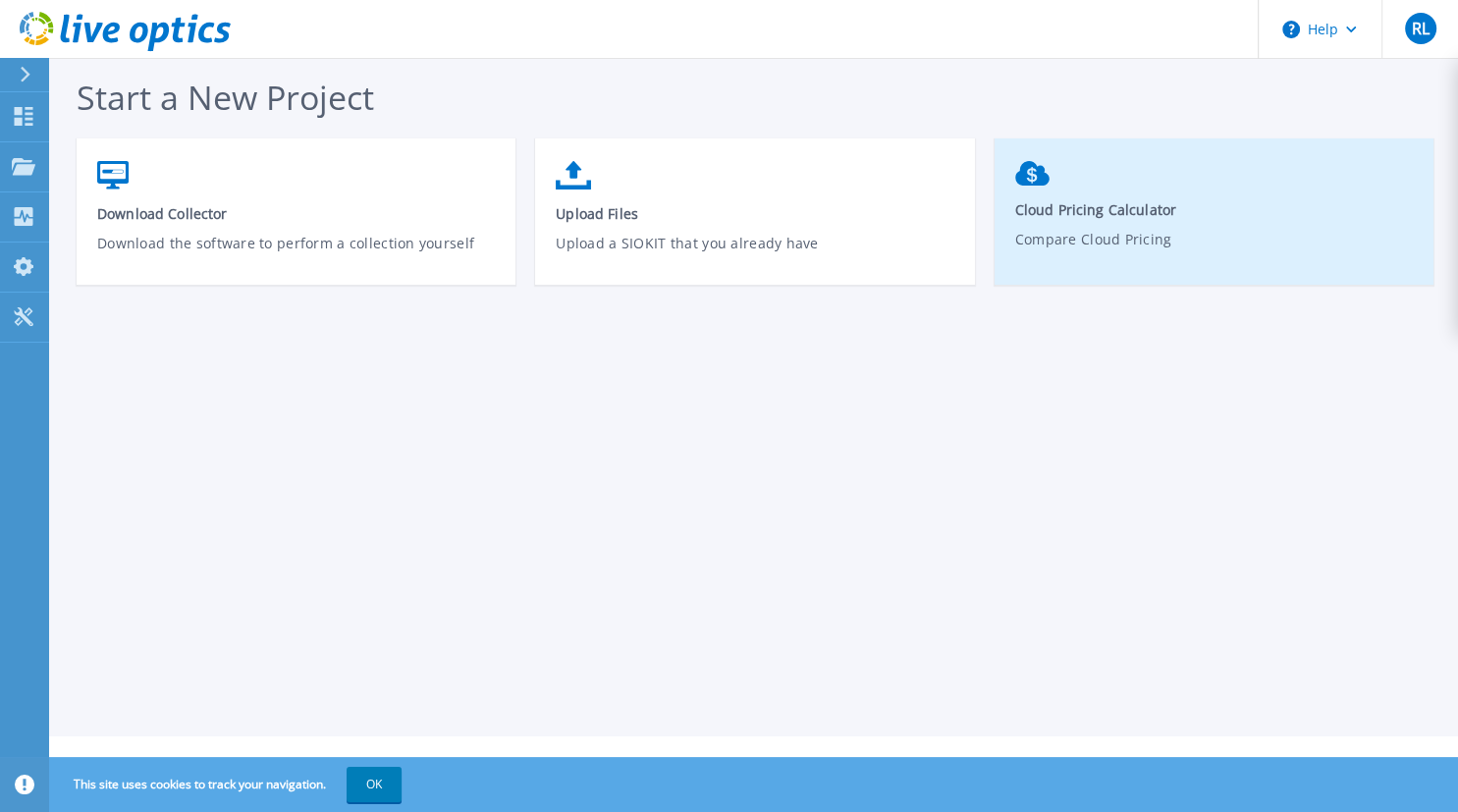 click on "Compare Cloud Pricing" at bounding box center [1215, 251] 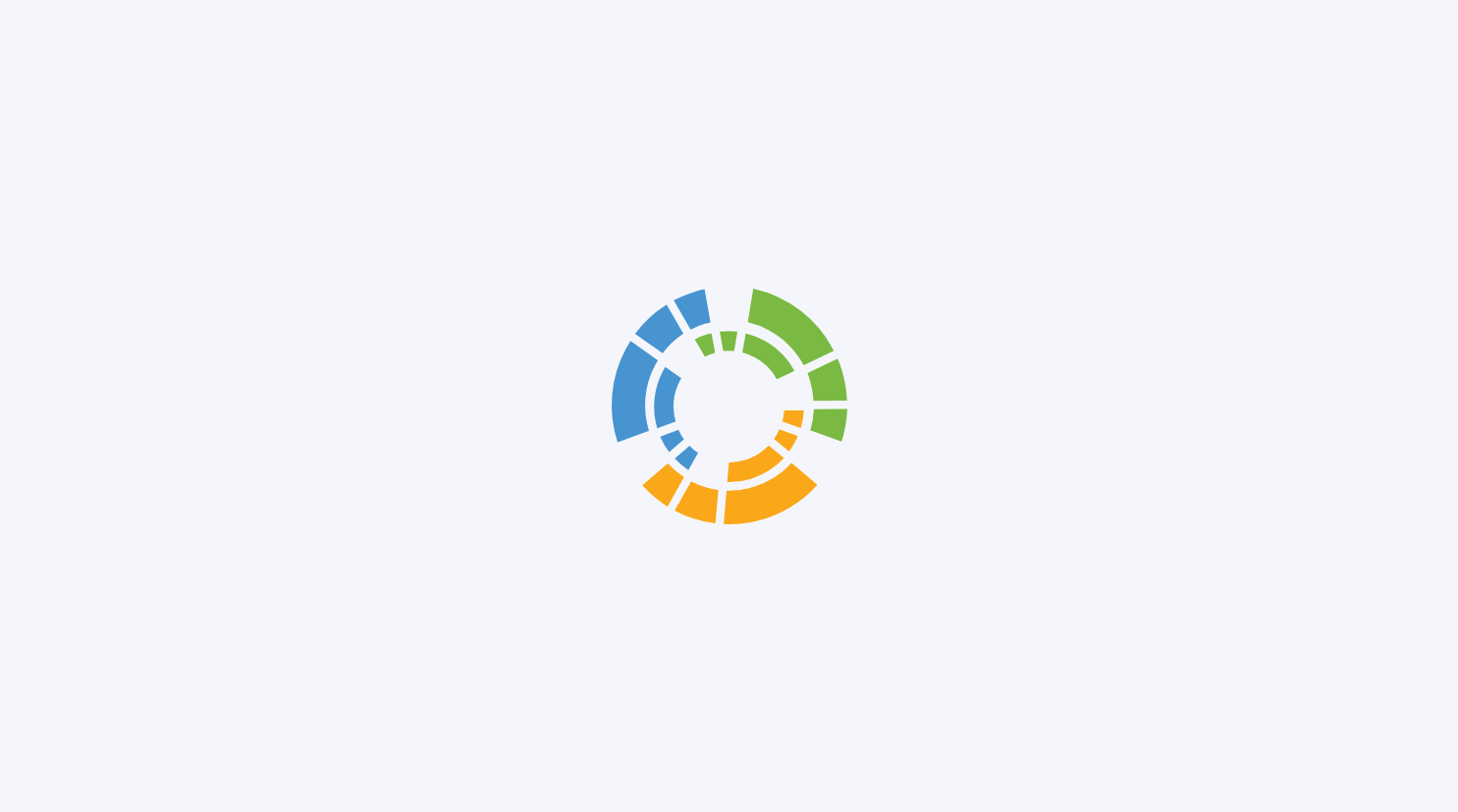 scroll, scrollTop: 0, scrollLeft: 0, axis: both 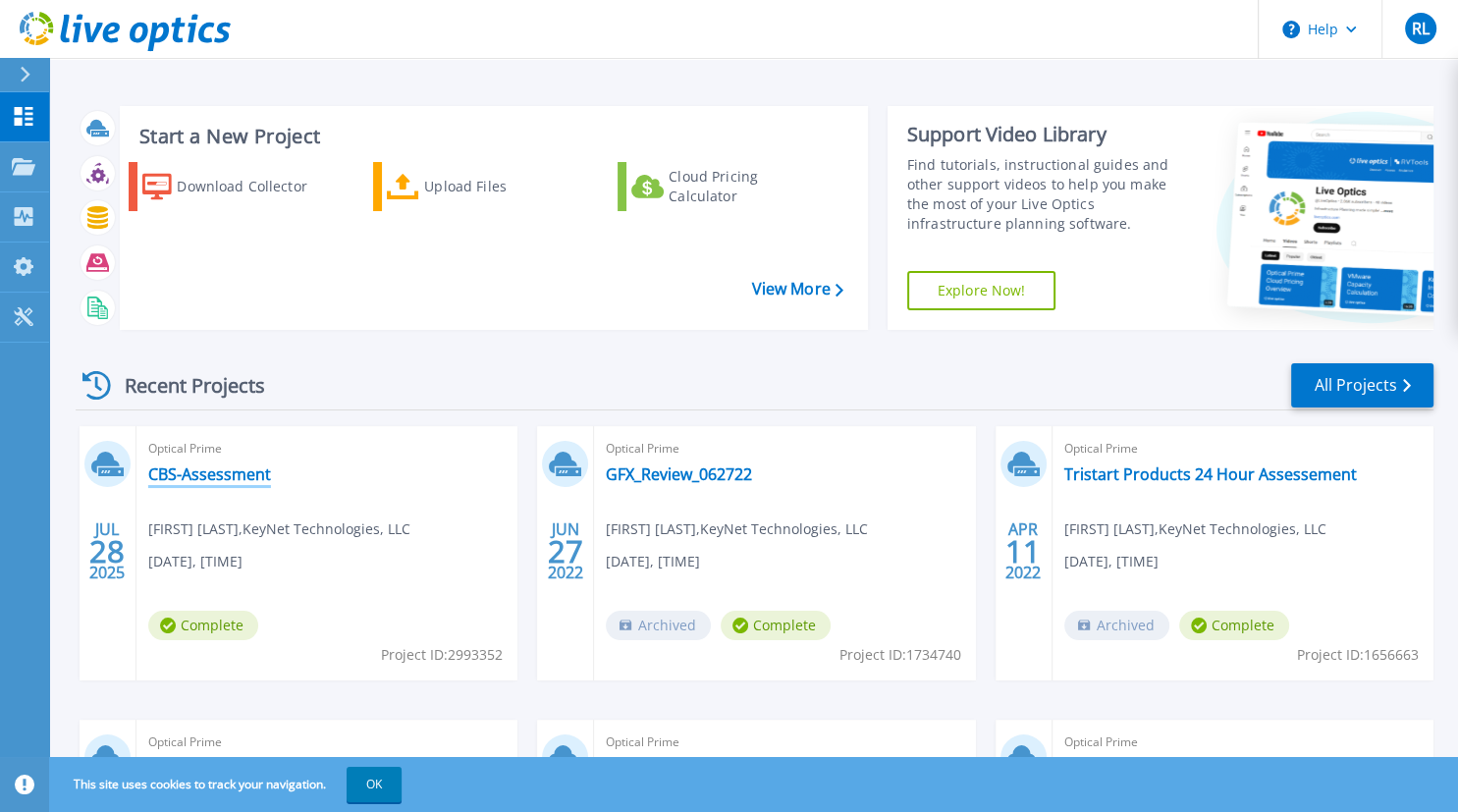 click on "CBS-Assessment" at bounding box center (209, 474) 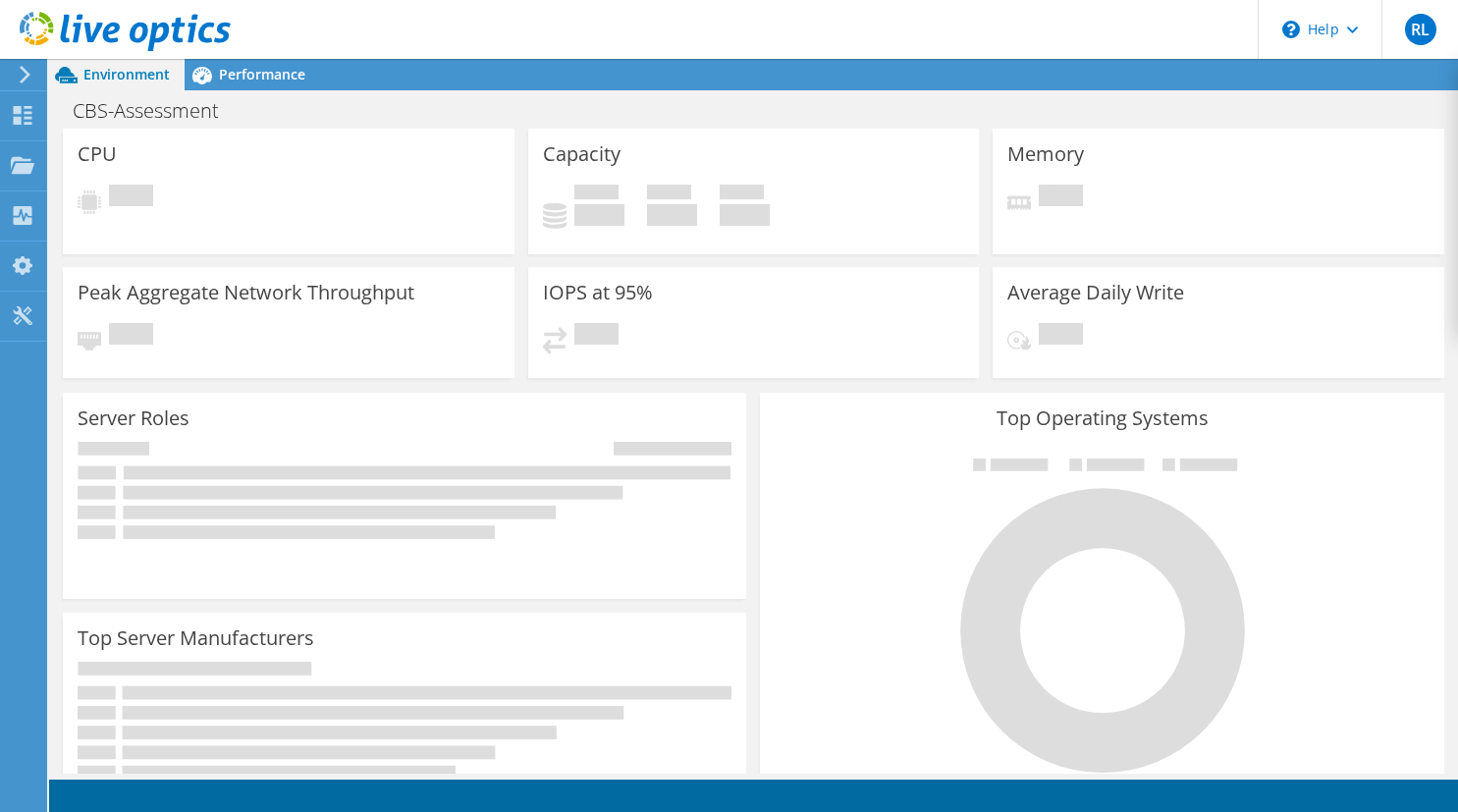 scroll, scrollTop: 0, scrollLeft: 0, axis: both 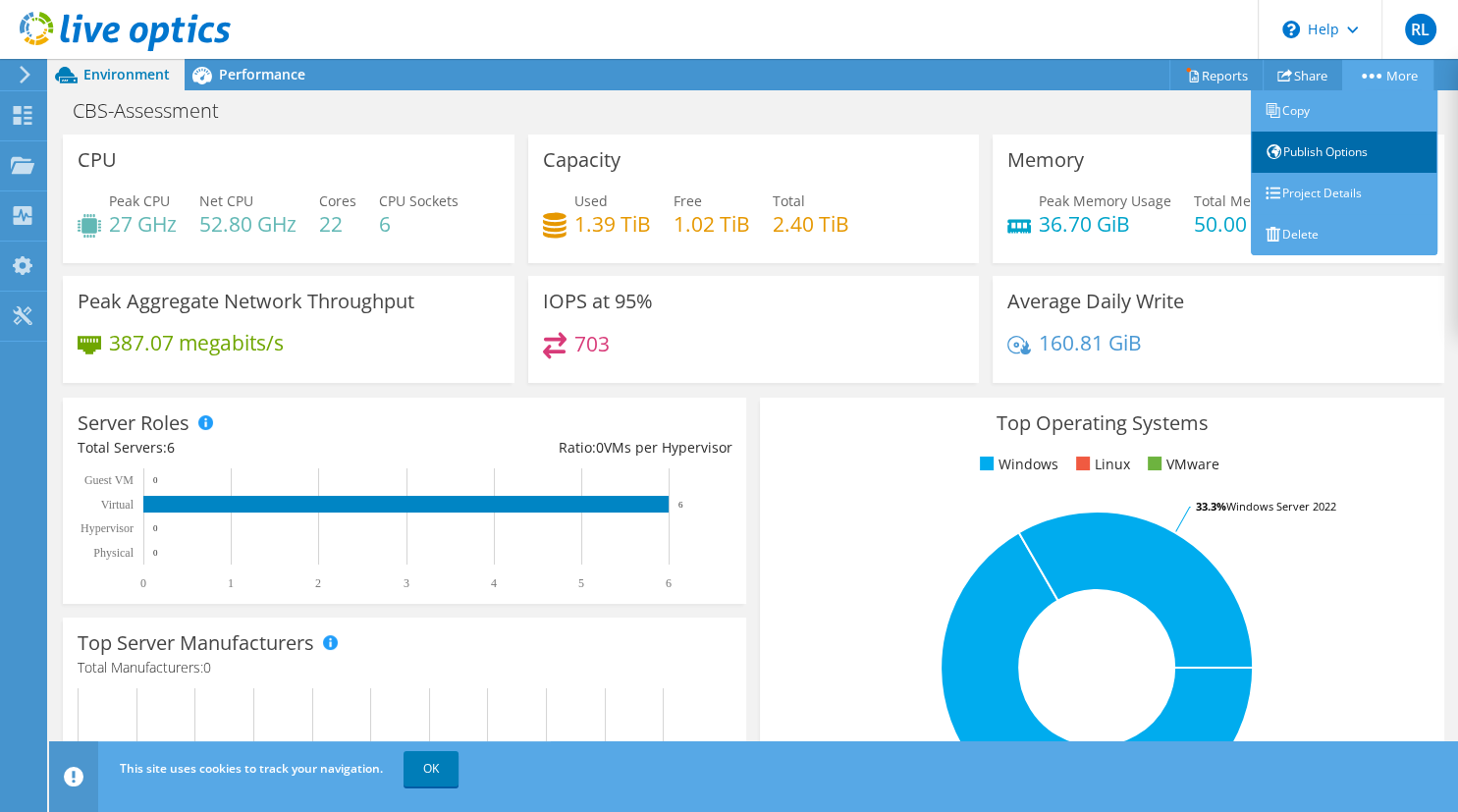 click on "Publish Options" at bounding box center [1344, 152] 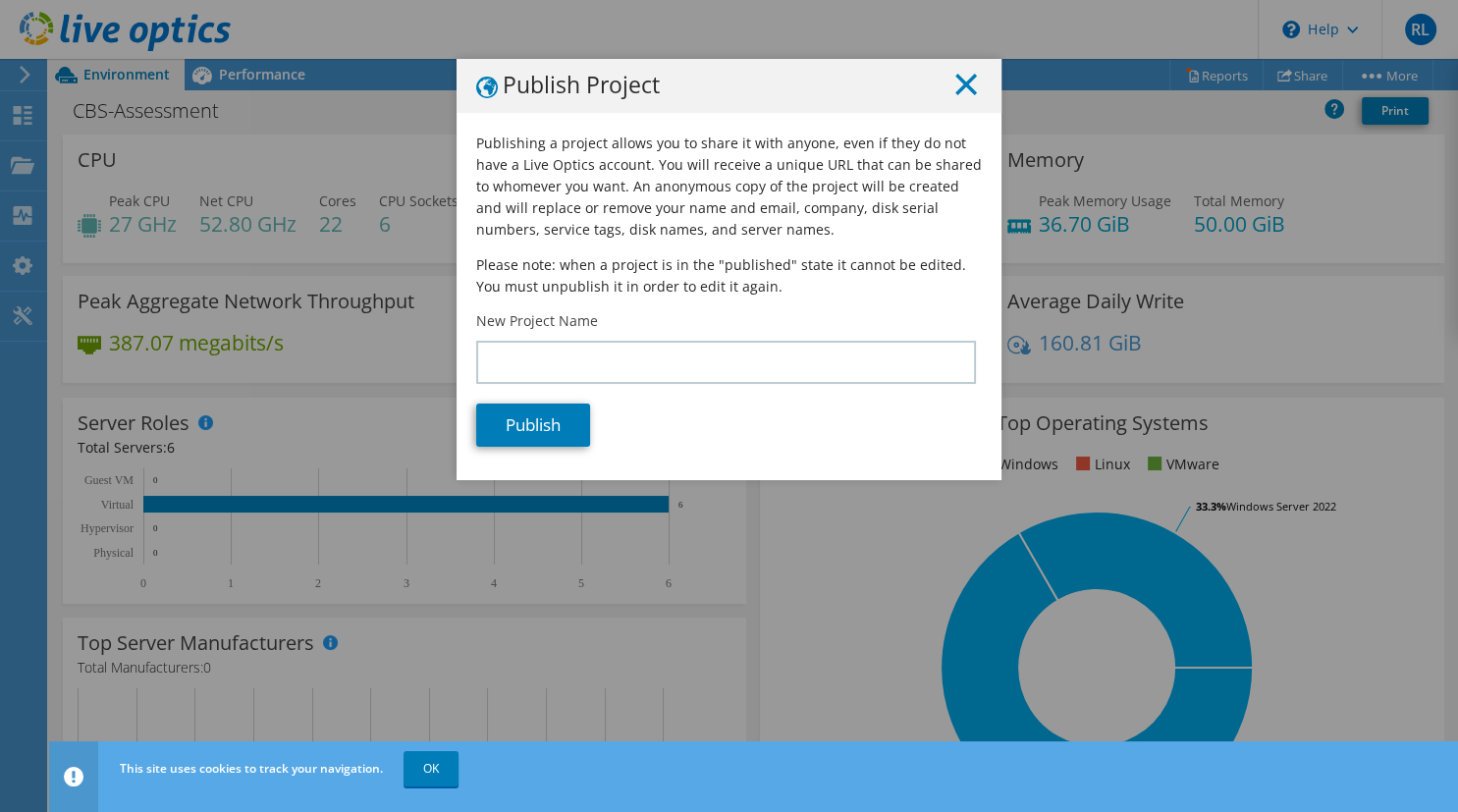 click 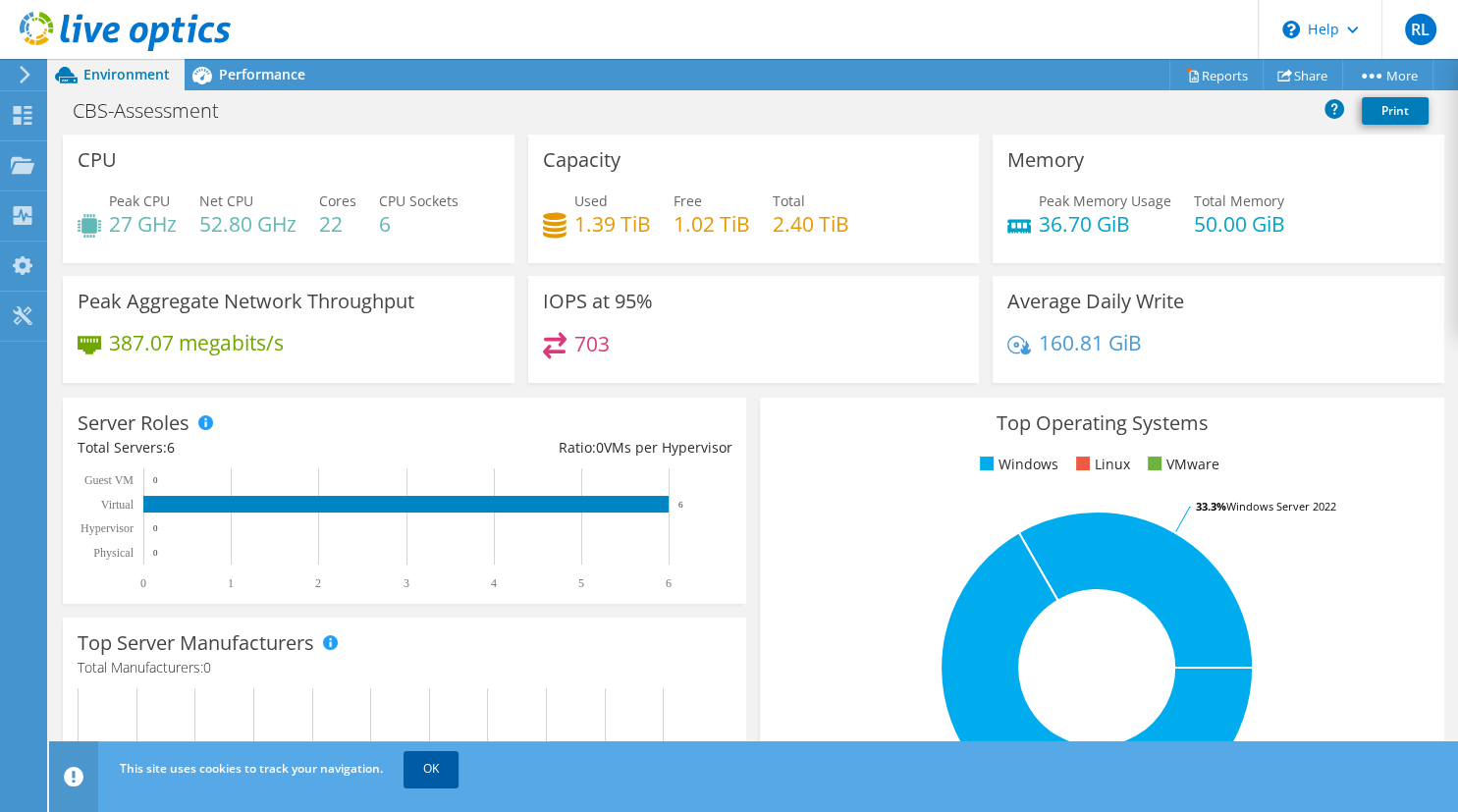click on "OK" at bounding box center [431, 769] 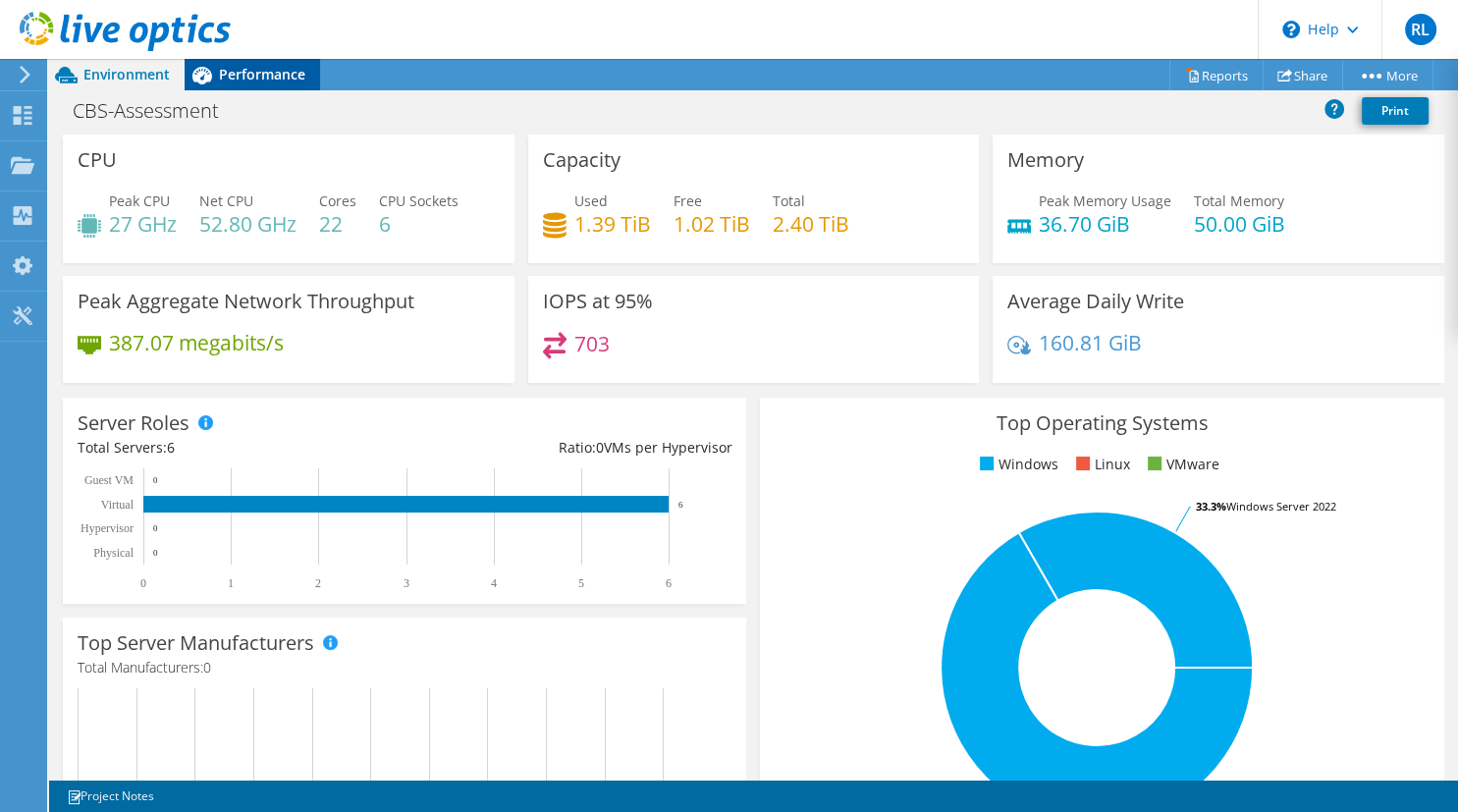 click on "Performance" at bounding box center (262, 74) 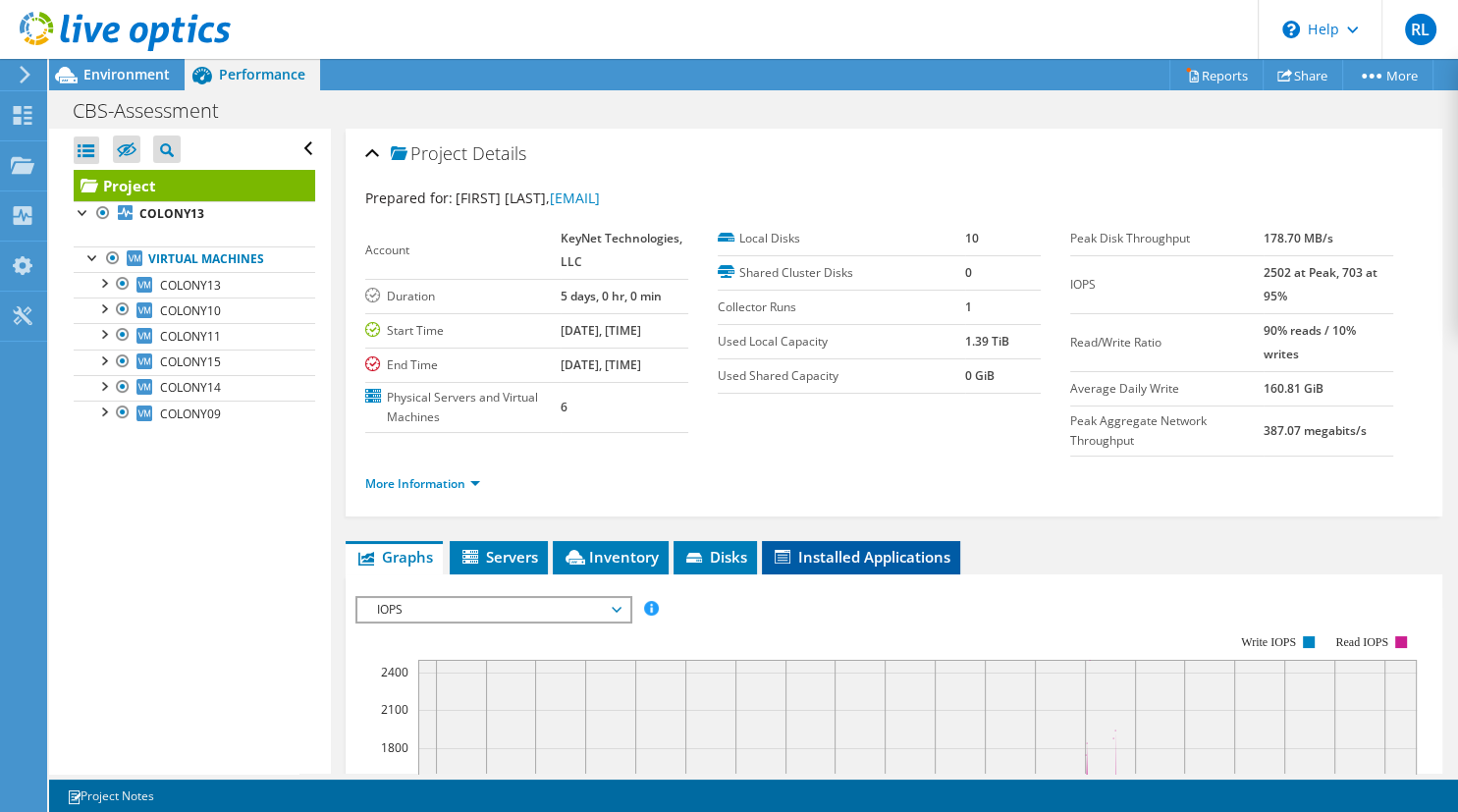 click on "Installed Applications" at bounding box center [861, 557] 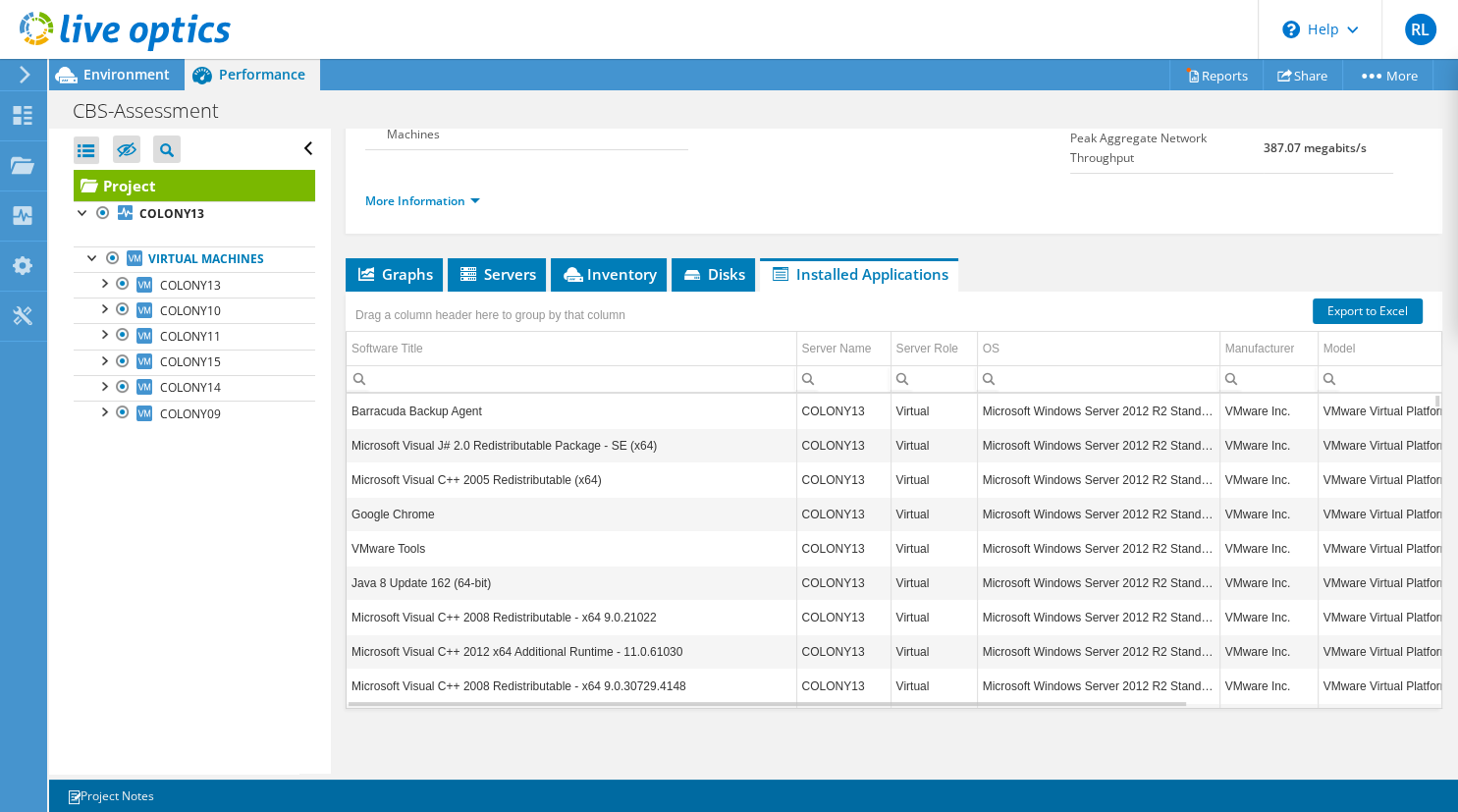 scroll, scrollTop: 314, scrollLeft: 0, axis: vertical 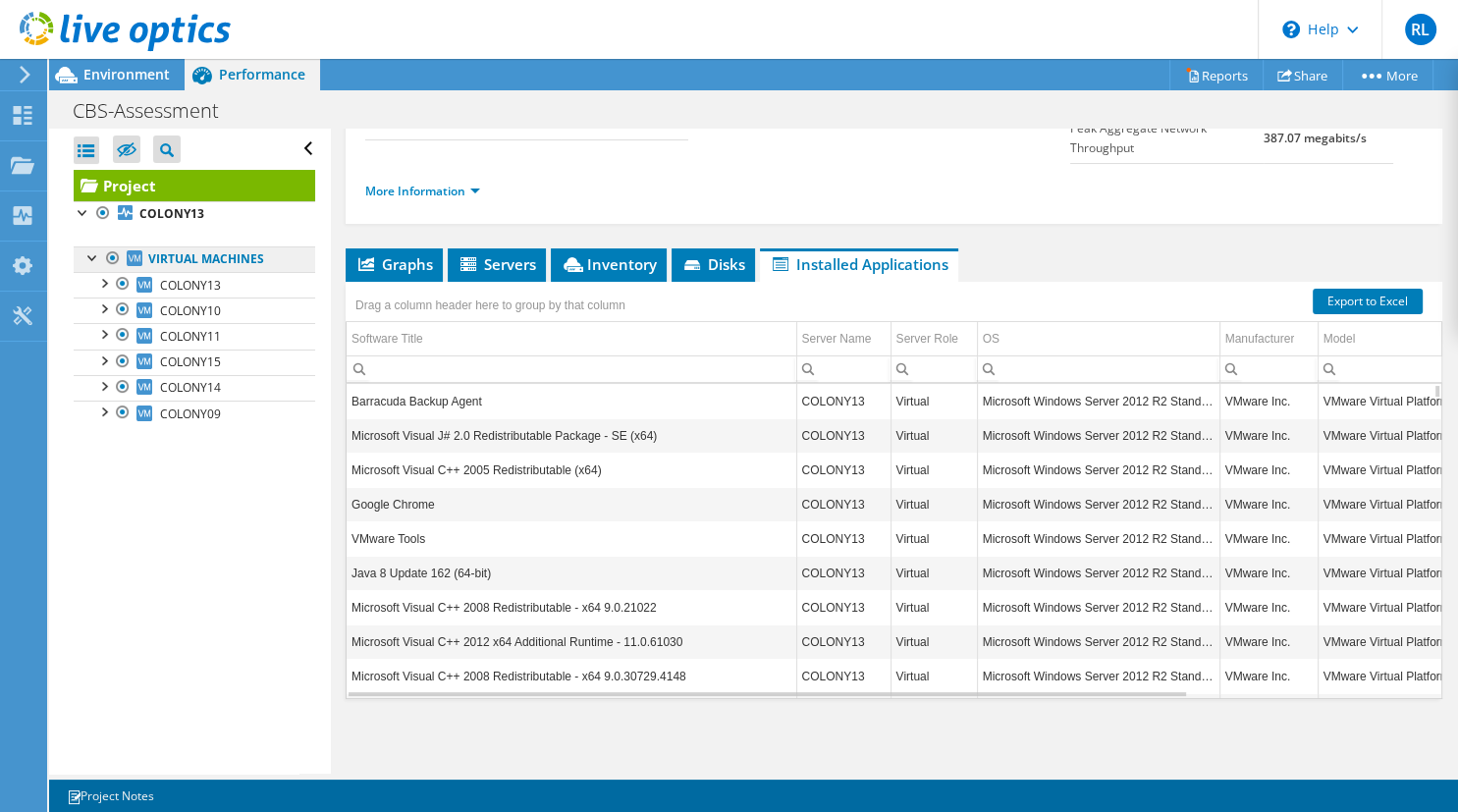 click on "Virtual Machines" at bounding box center (194, 259) 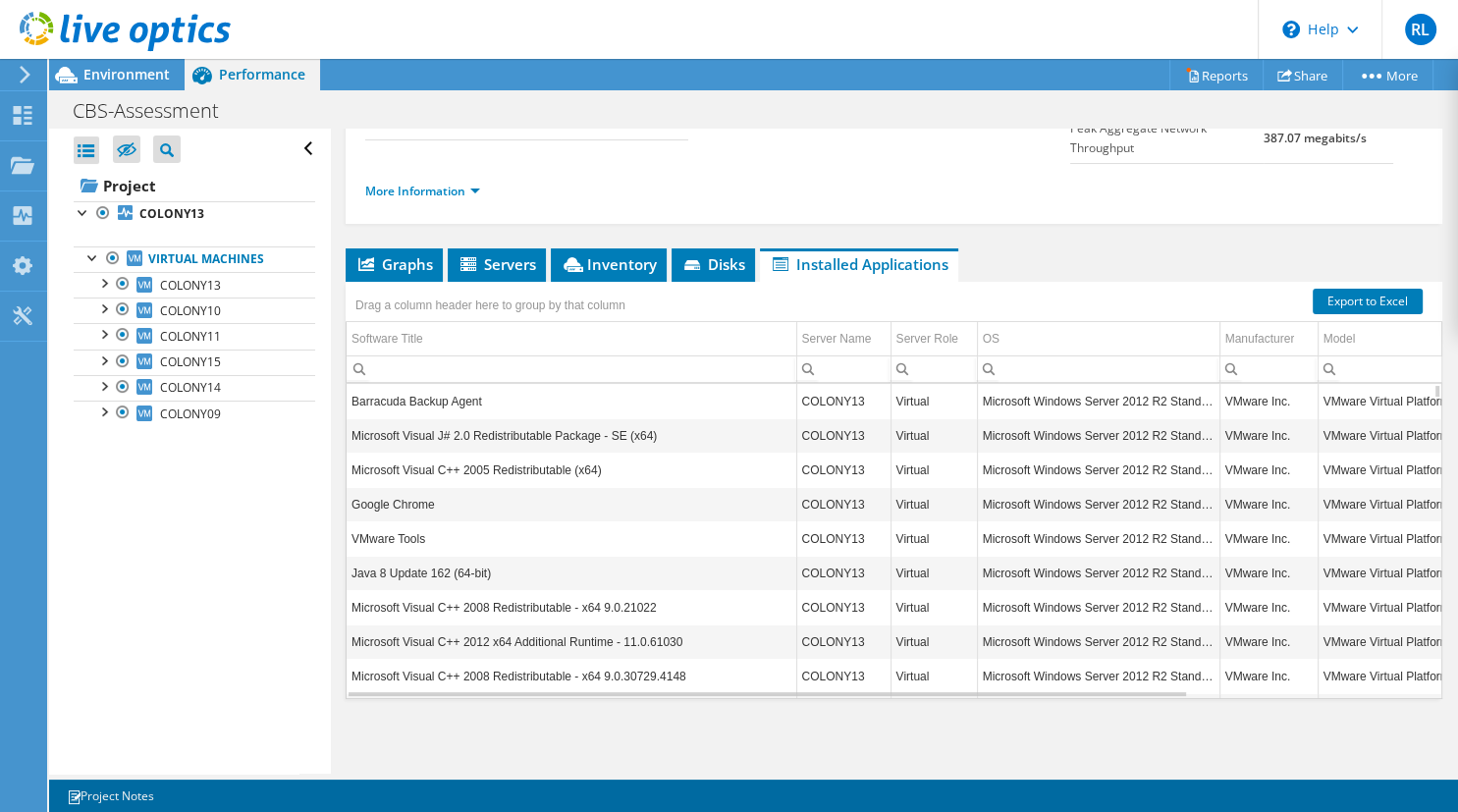 scroll, scrollTop: 0, scrollLeft: 0, axis: both 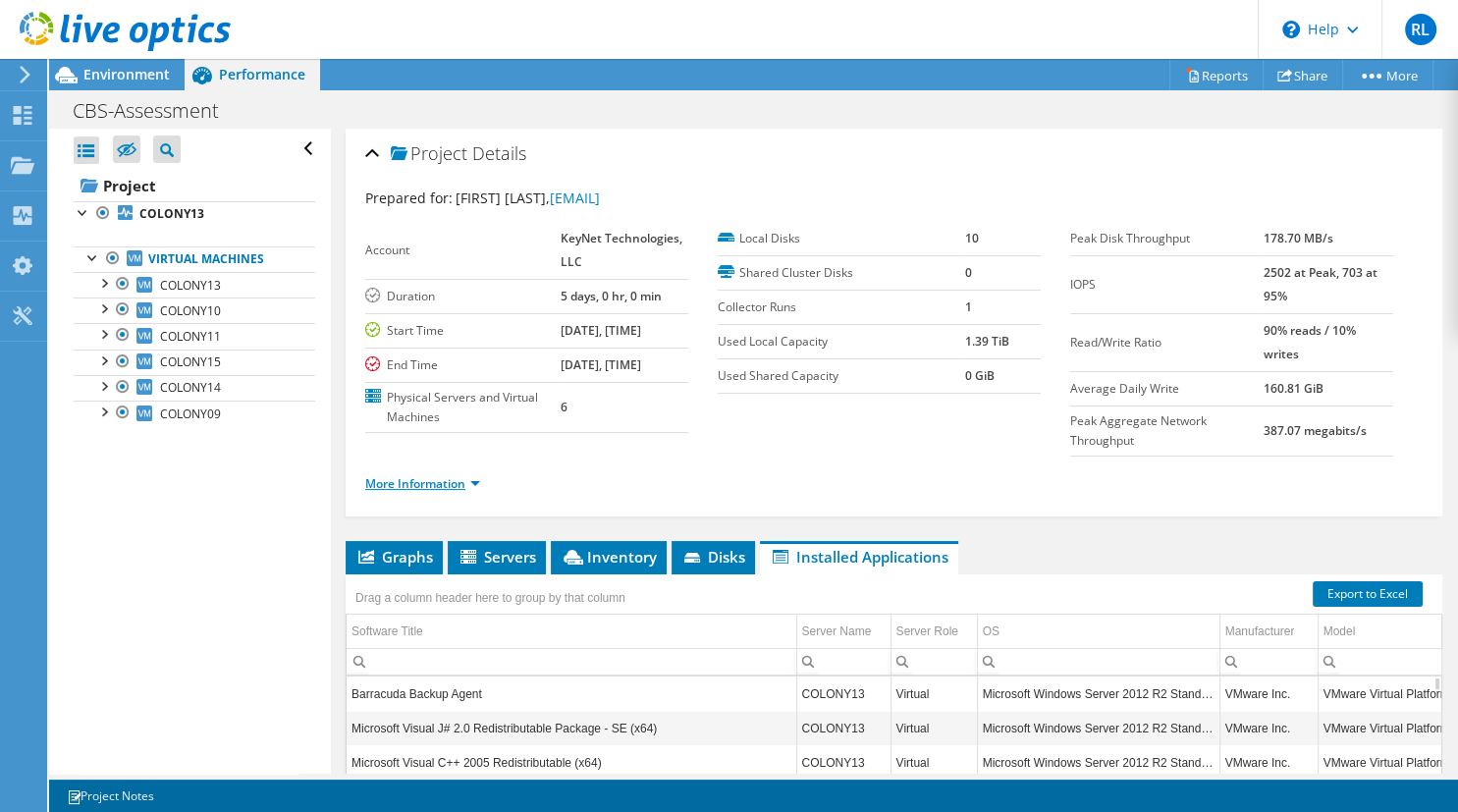click on "More Information" at bounding box center (422, 483) 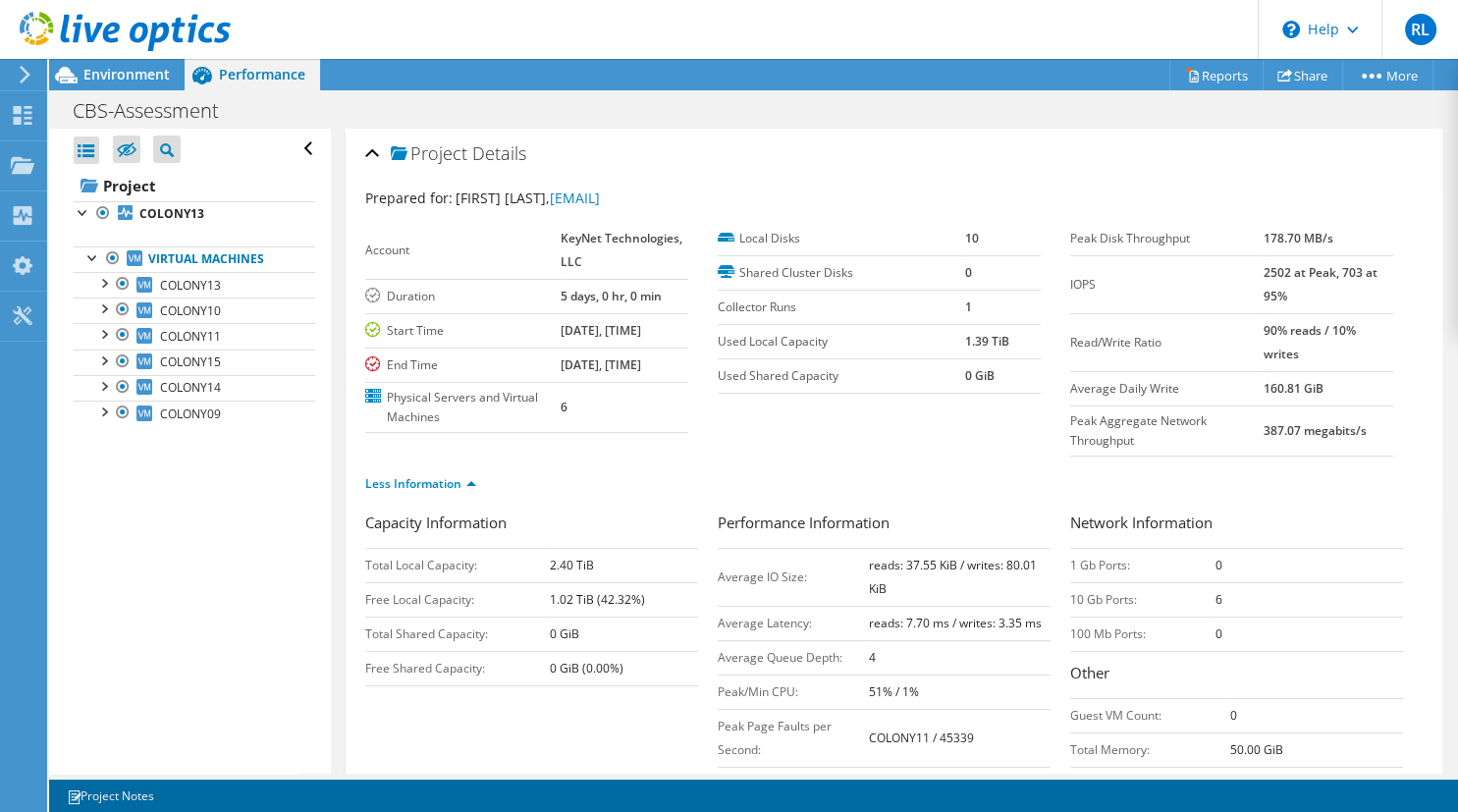 click on "Less Information" at bounding box center (893, 481) 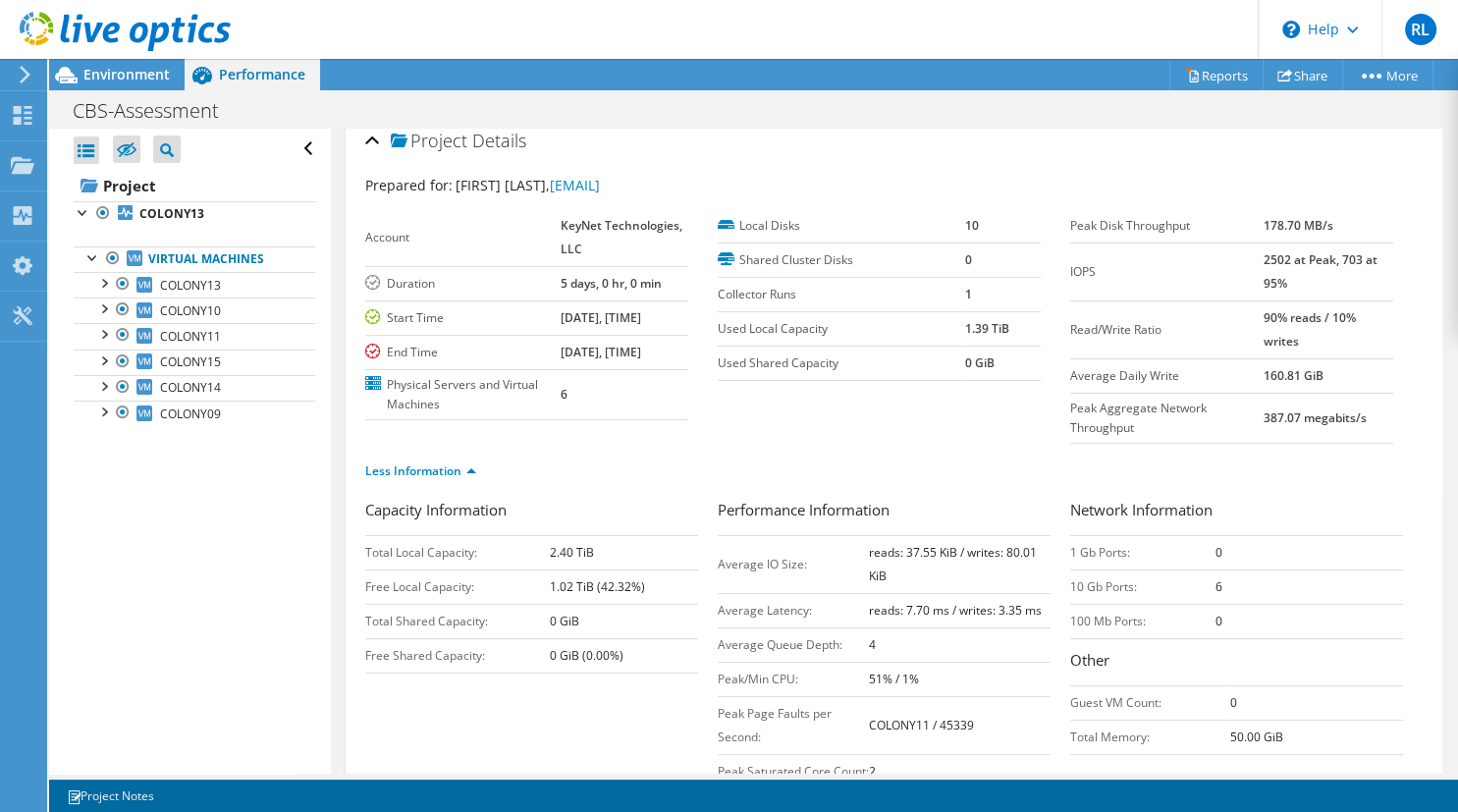 scroll, scrollTop: 0, scrollLeft: 0, axis: both 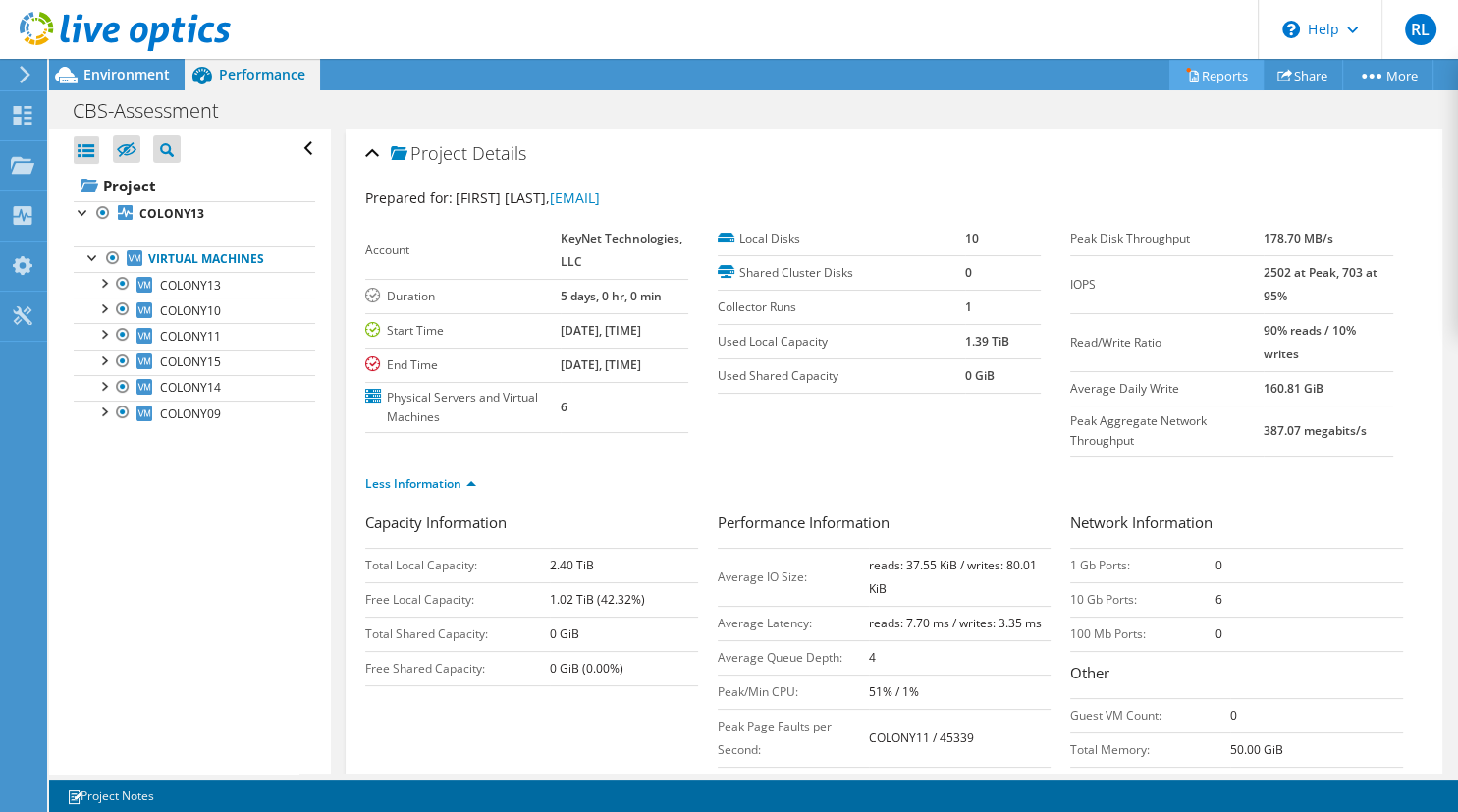 click on "Reports" at bounding box center [1216, 75] 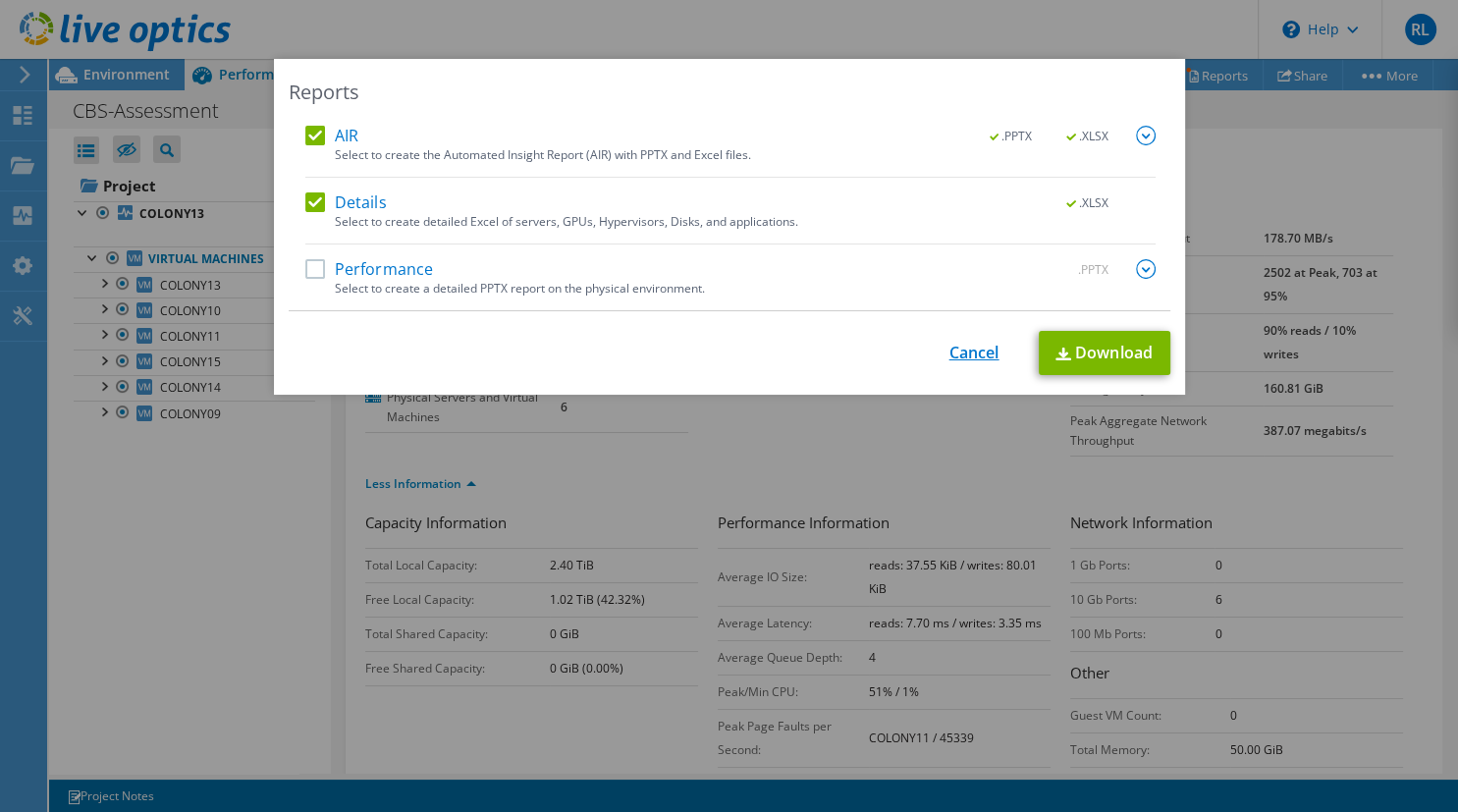 click on "Cancel" at bounding box center [974, 352] 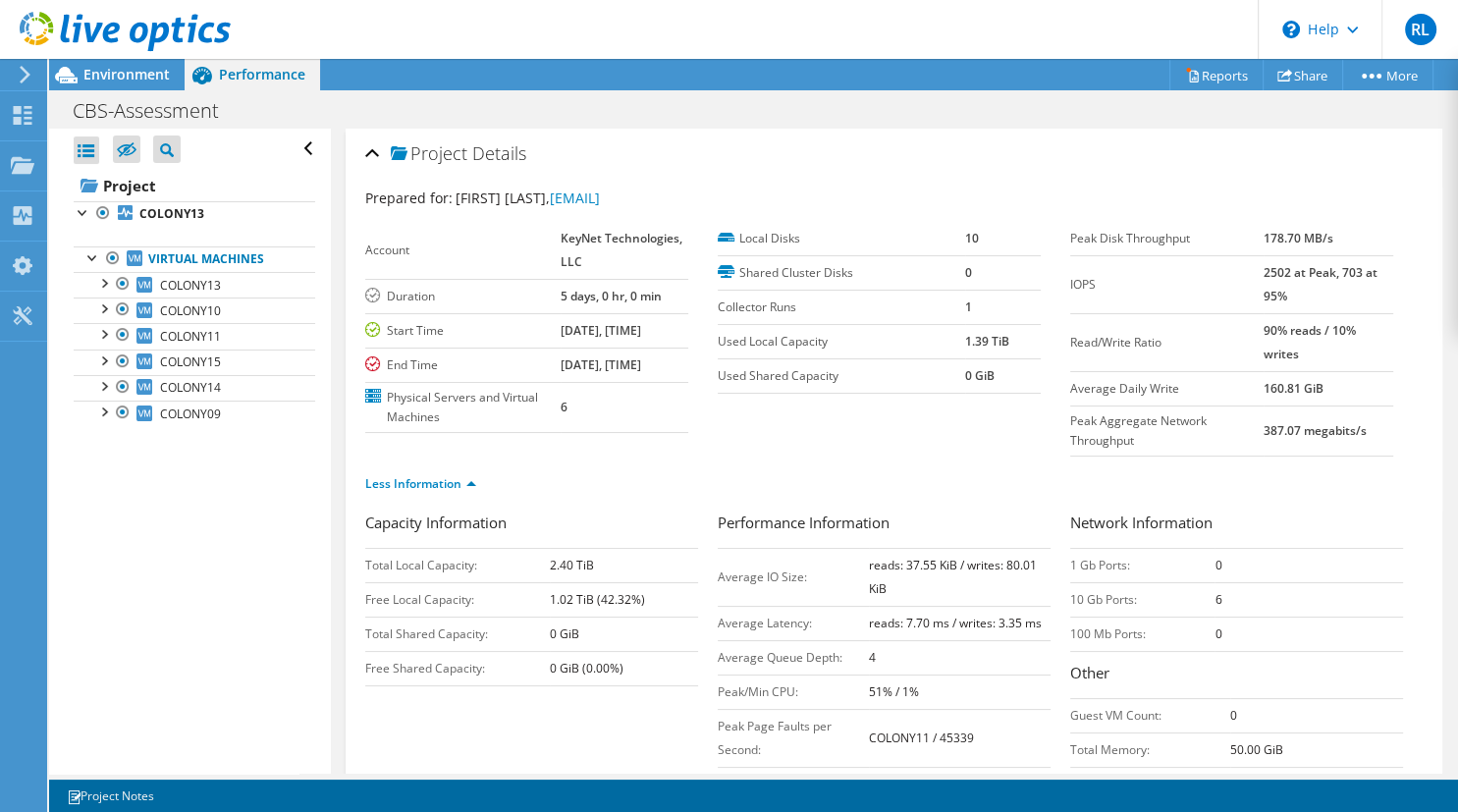 click 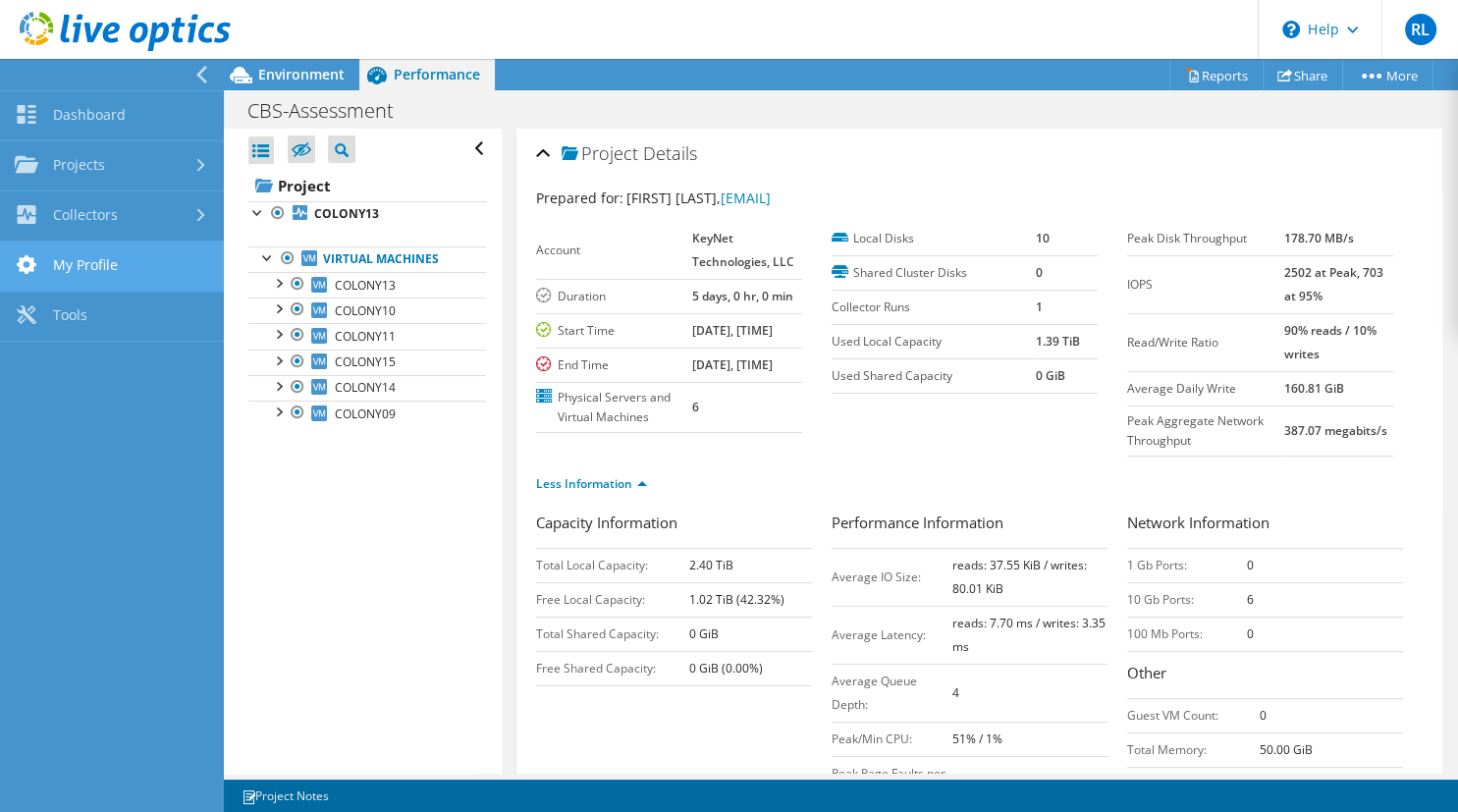 click on "My Profile" at bounding box center (112, 266) 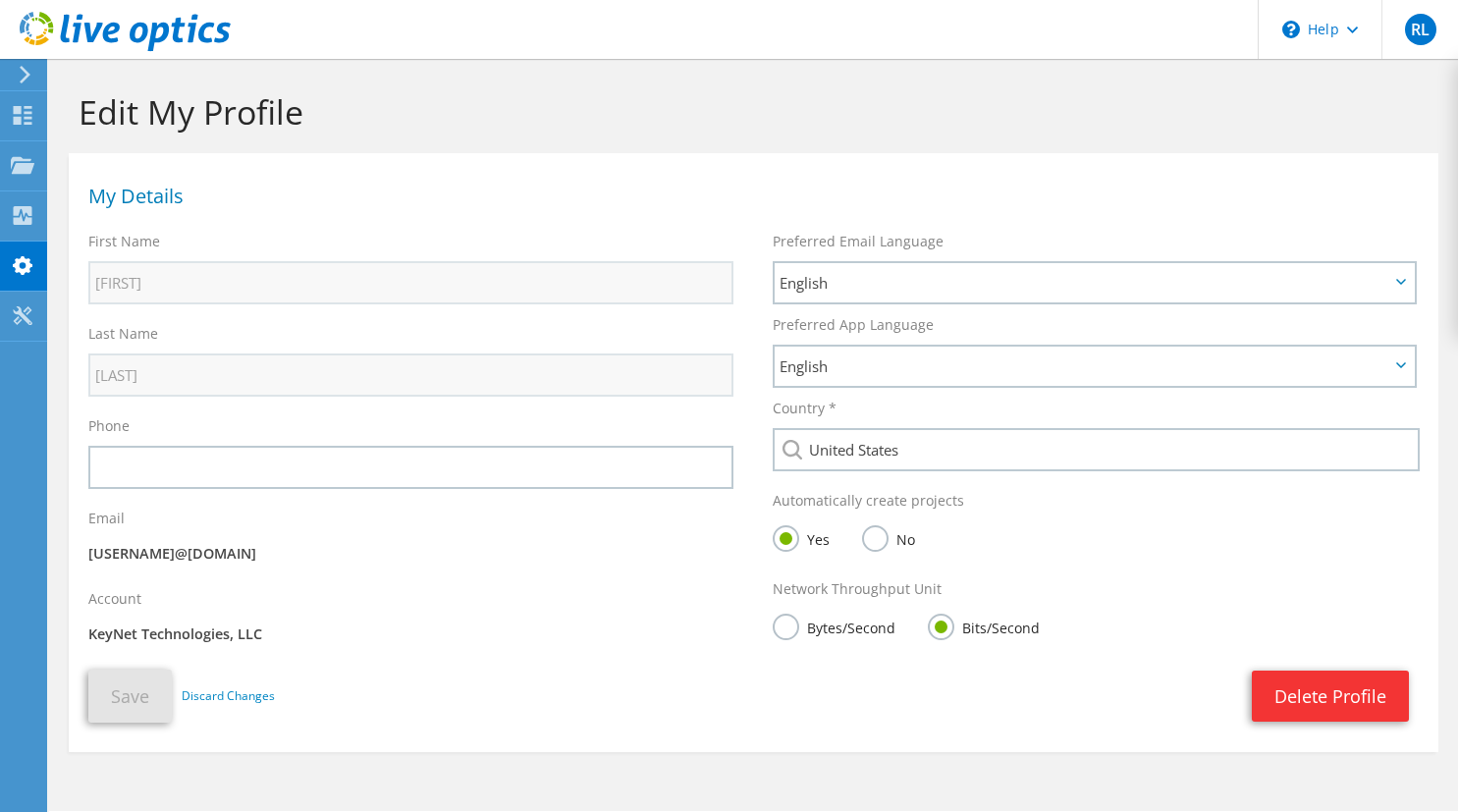 scroll, scrollTop: 0, scrollLeft: 0, axis: both 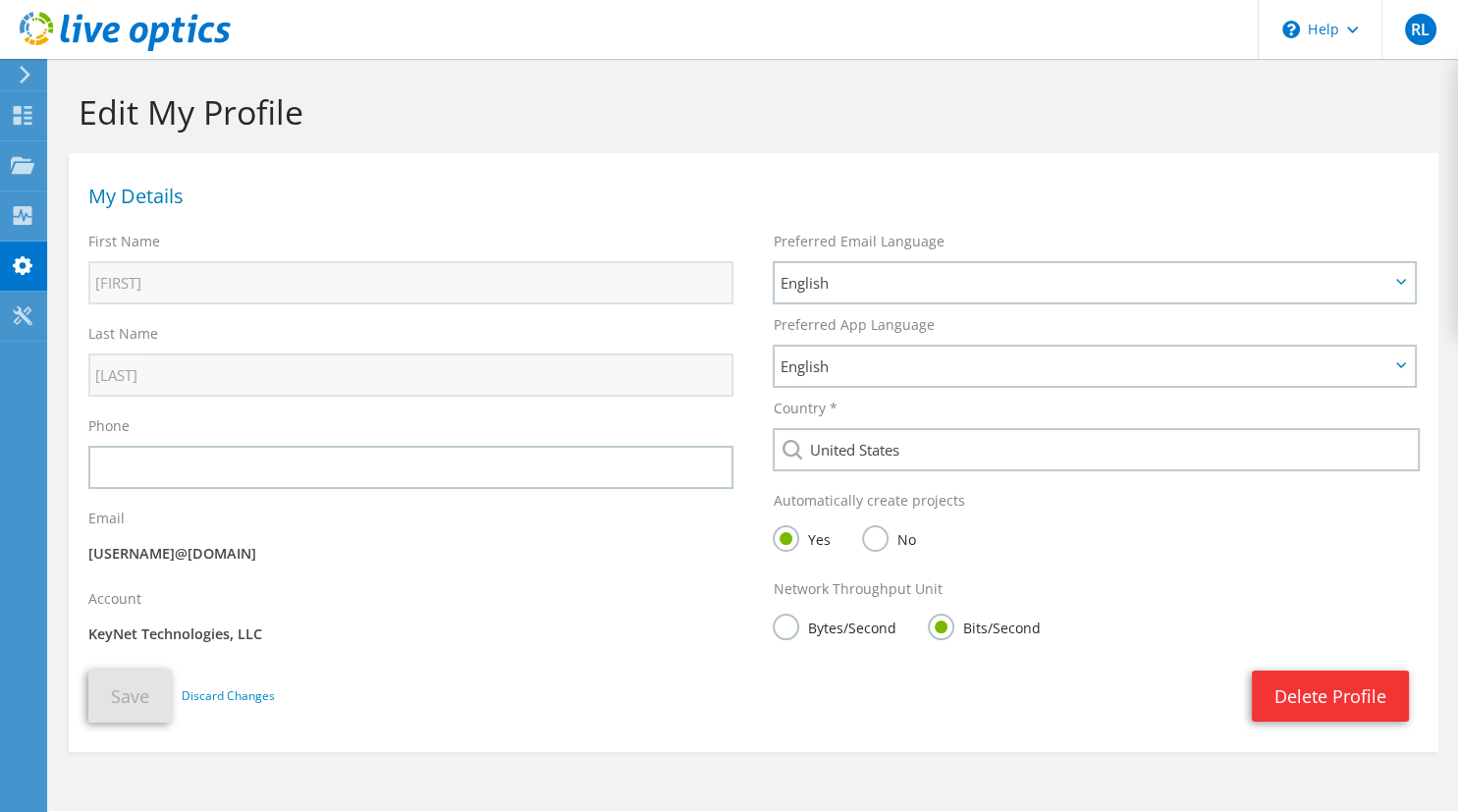 click on "Account
KeyNet Technologies, LLC" at bounding box center [410, 620] 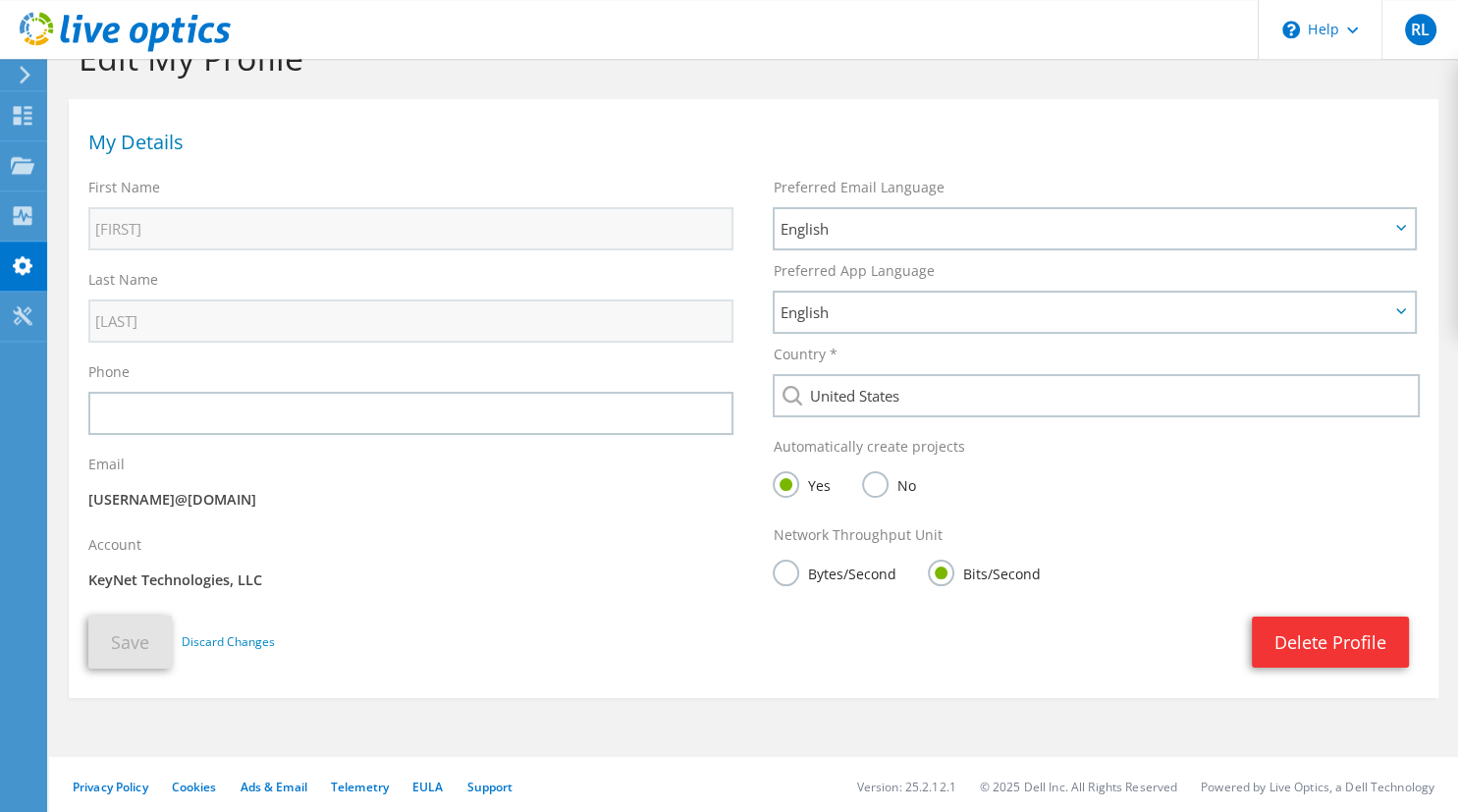 scroll, scrollTop: 57, scrollLeft: 0, axis: vertical 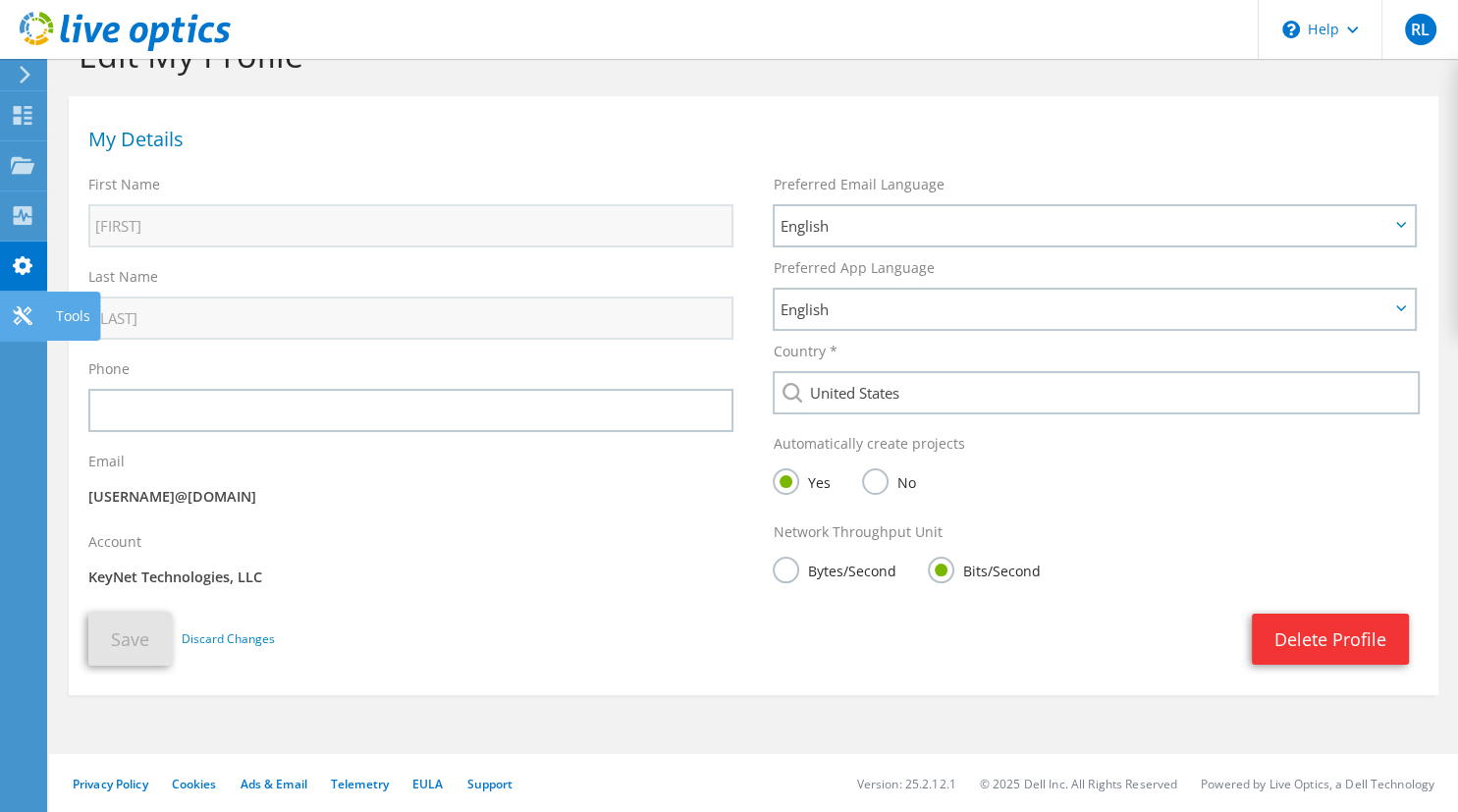 click 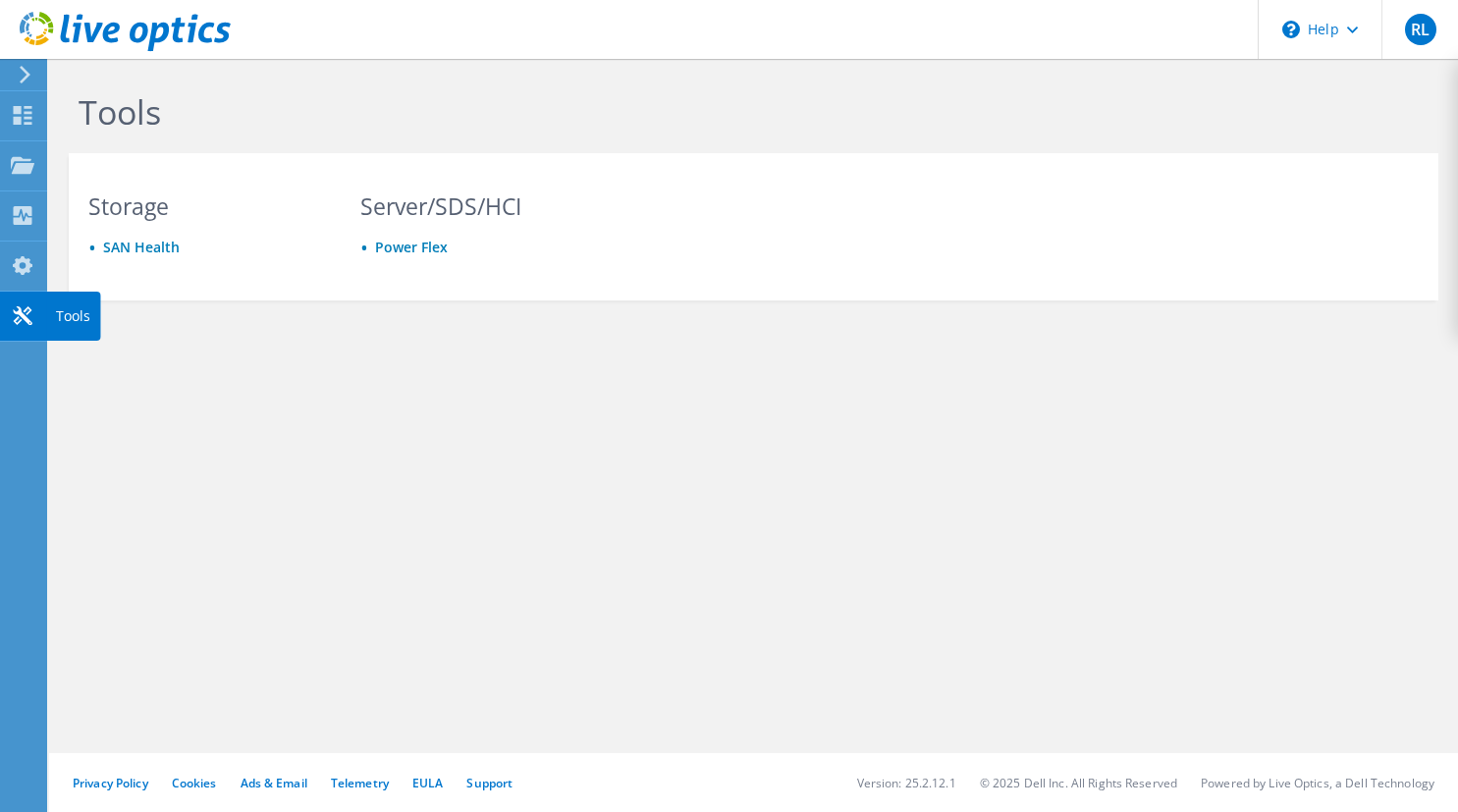 scroll, scrollTop: 0, scrollLeft: 0, axis: both 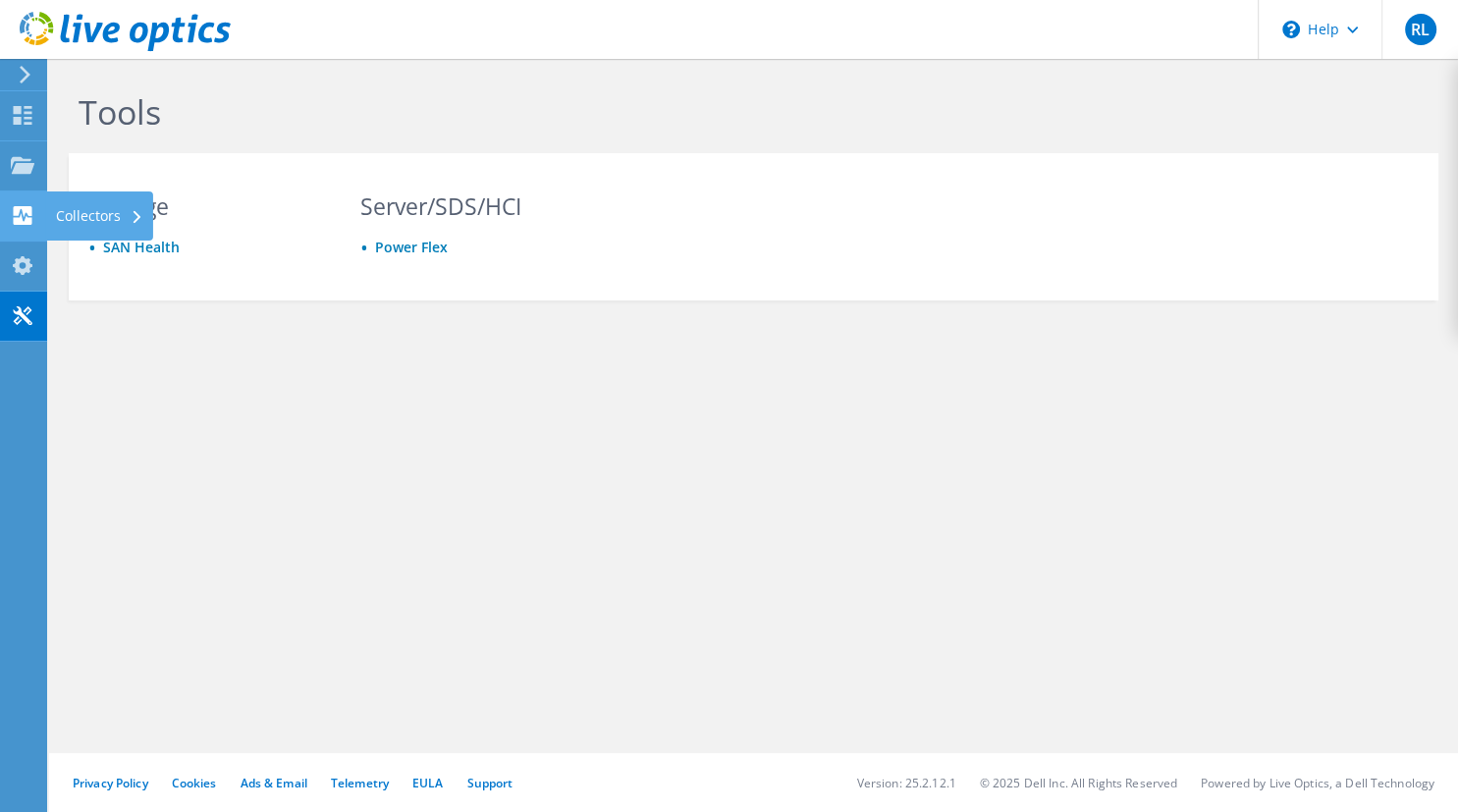 click 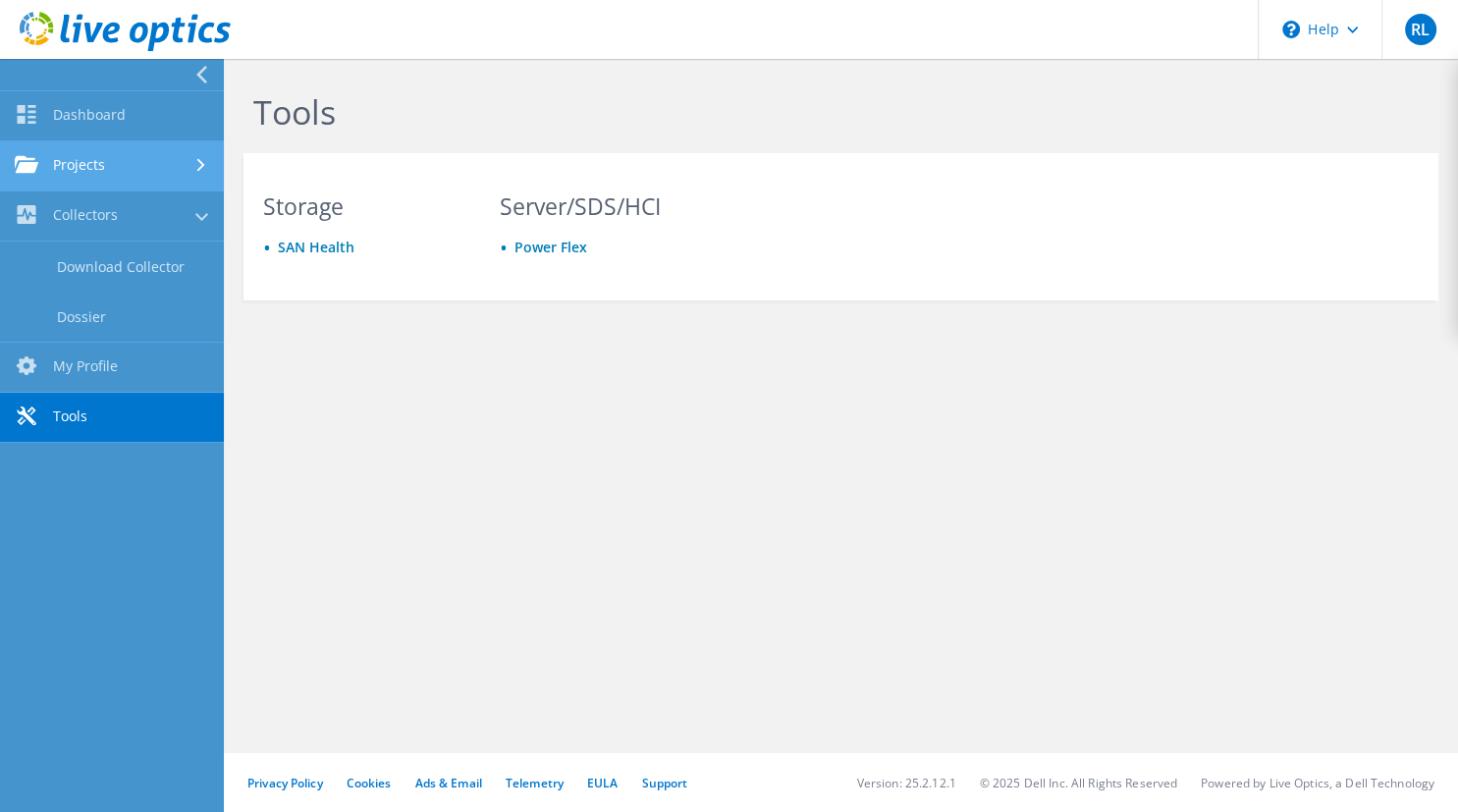click on "Projects" at bounding box center (112, 166) 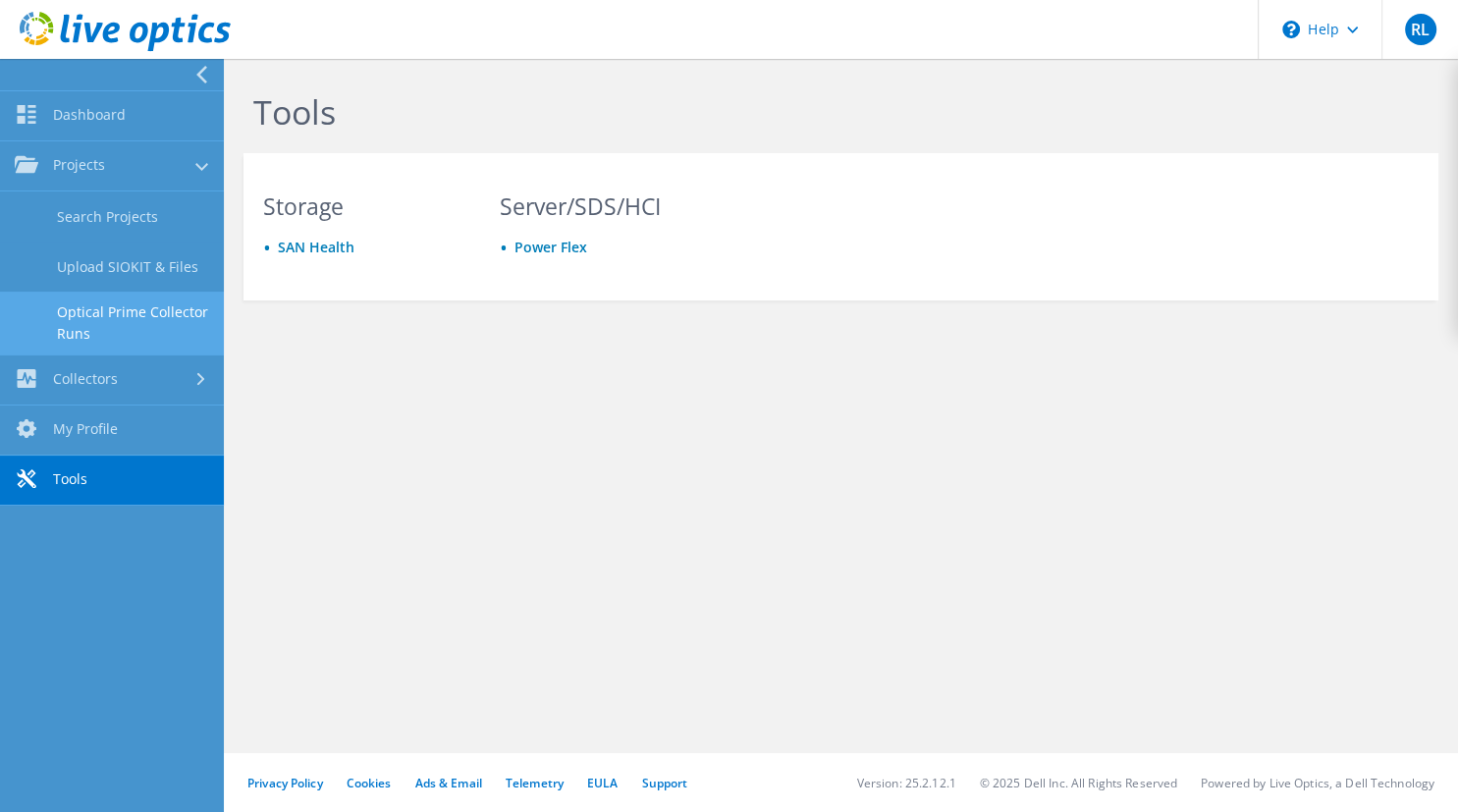 click on "Optical Prime Collector Runs" at bounding box center [112, 323] 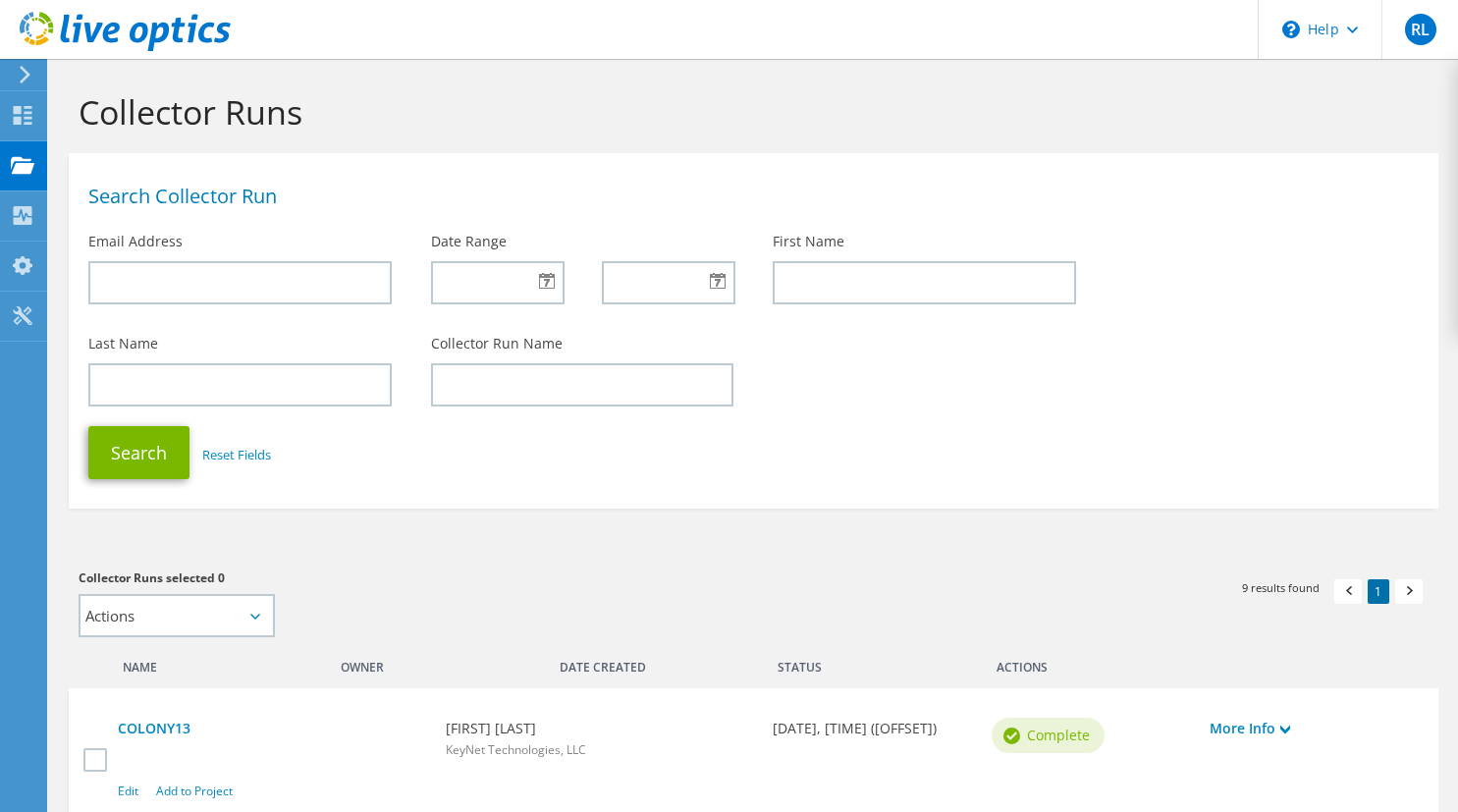 scroll, scrollTop: 0, scrollLeft: 0, axis: both 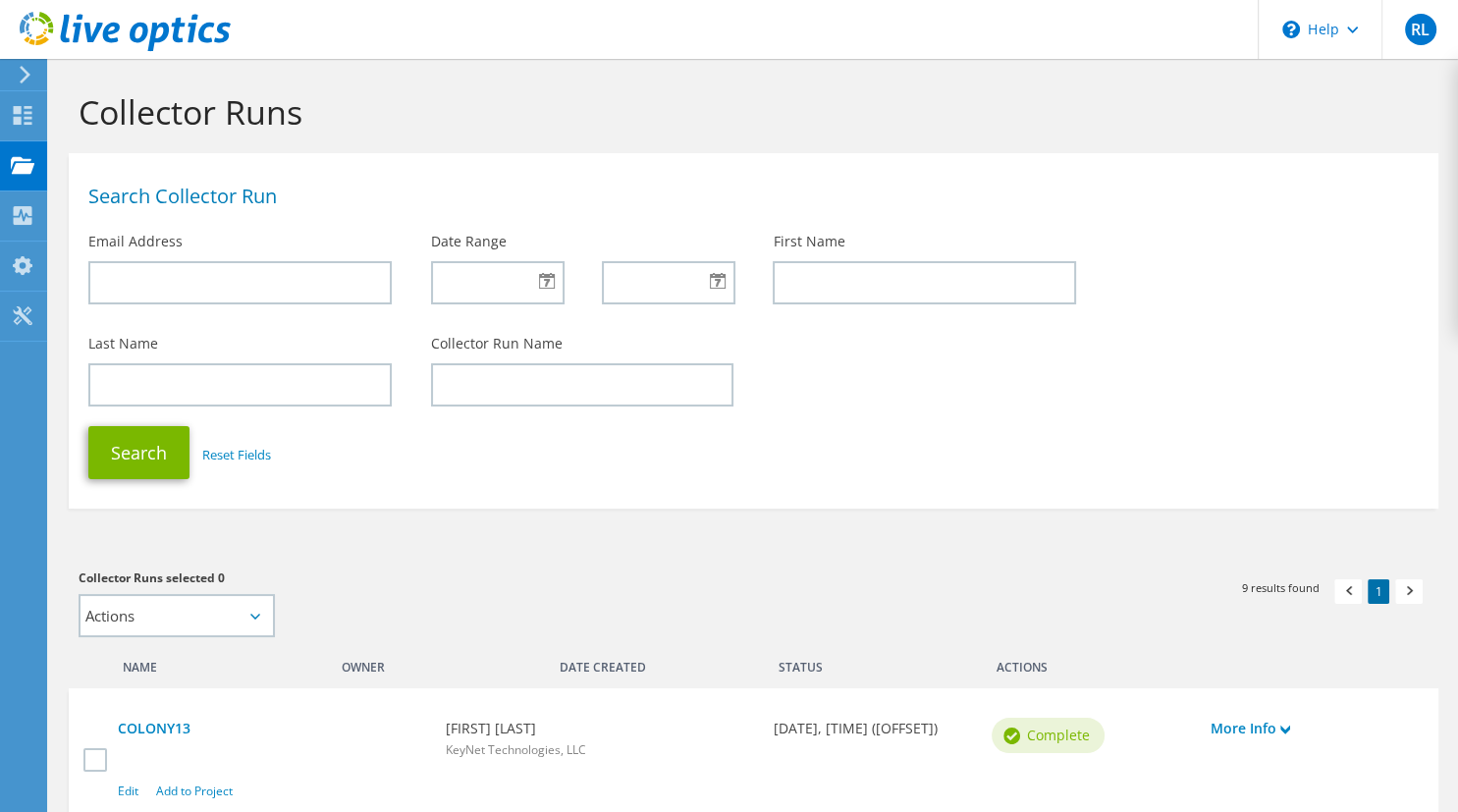 click on "Collector Runs" at bounding box center (748, 112) 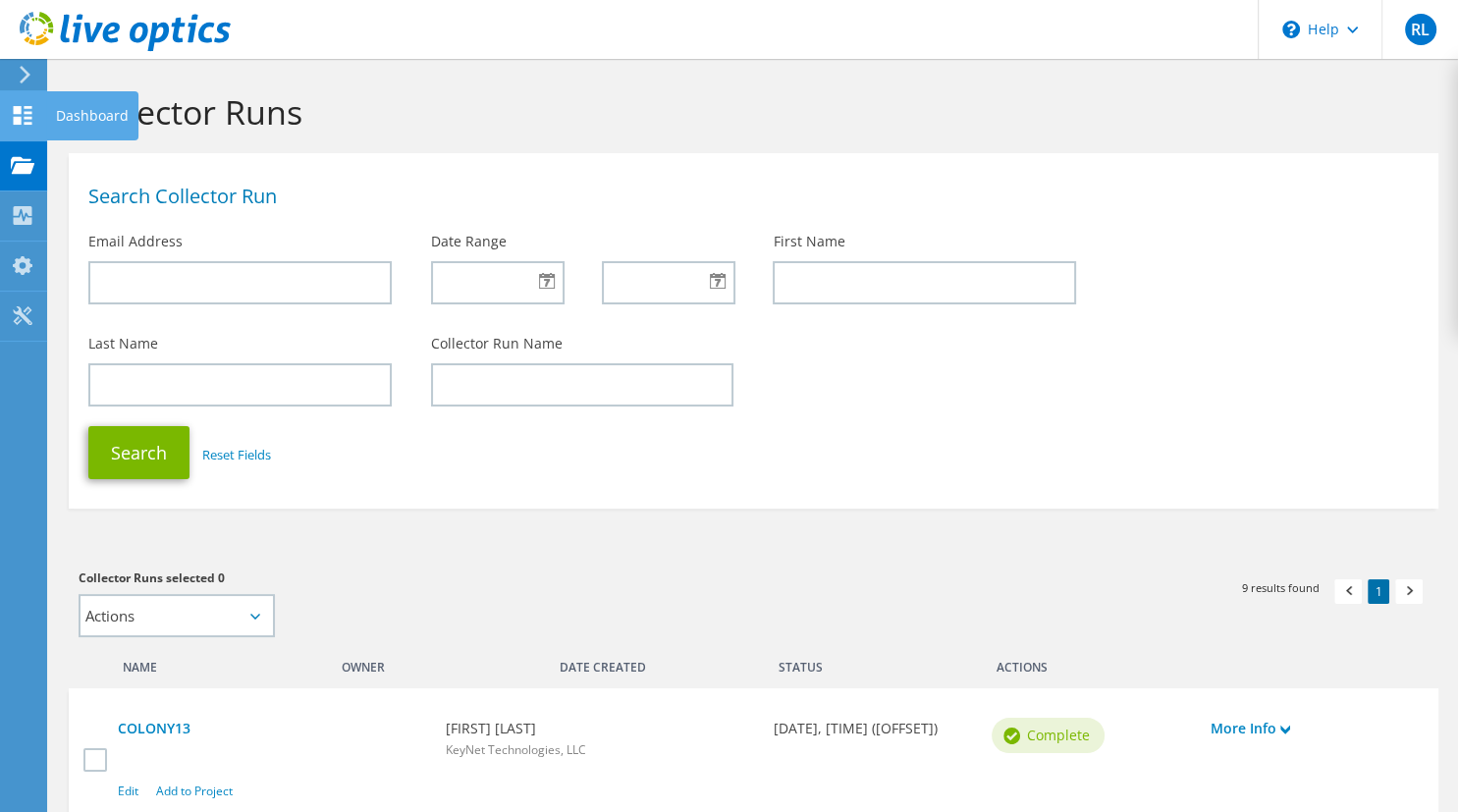 click 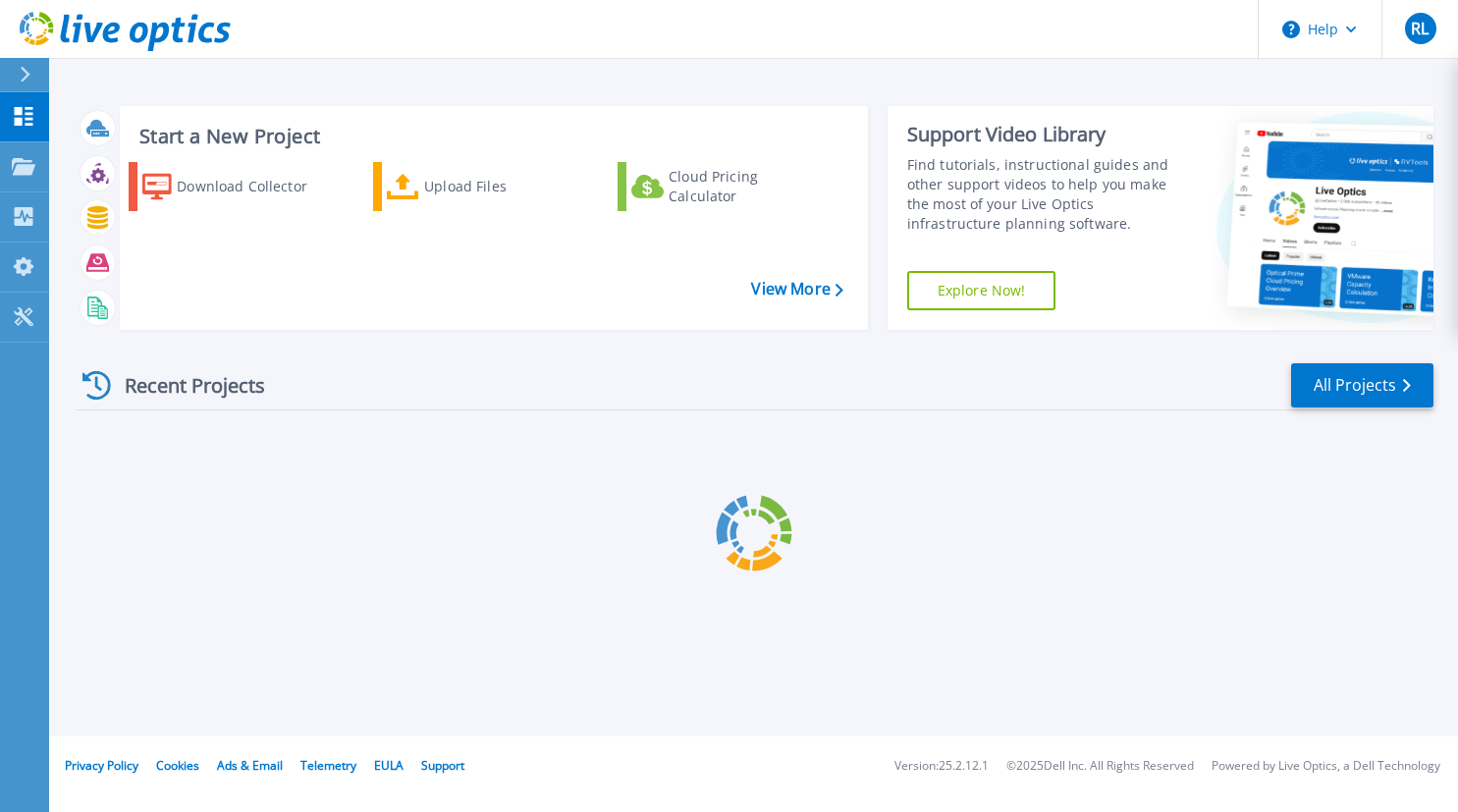scroll, scrollTop: 0, scrollLeft: 0, axis: both 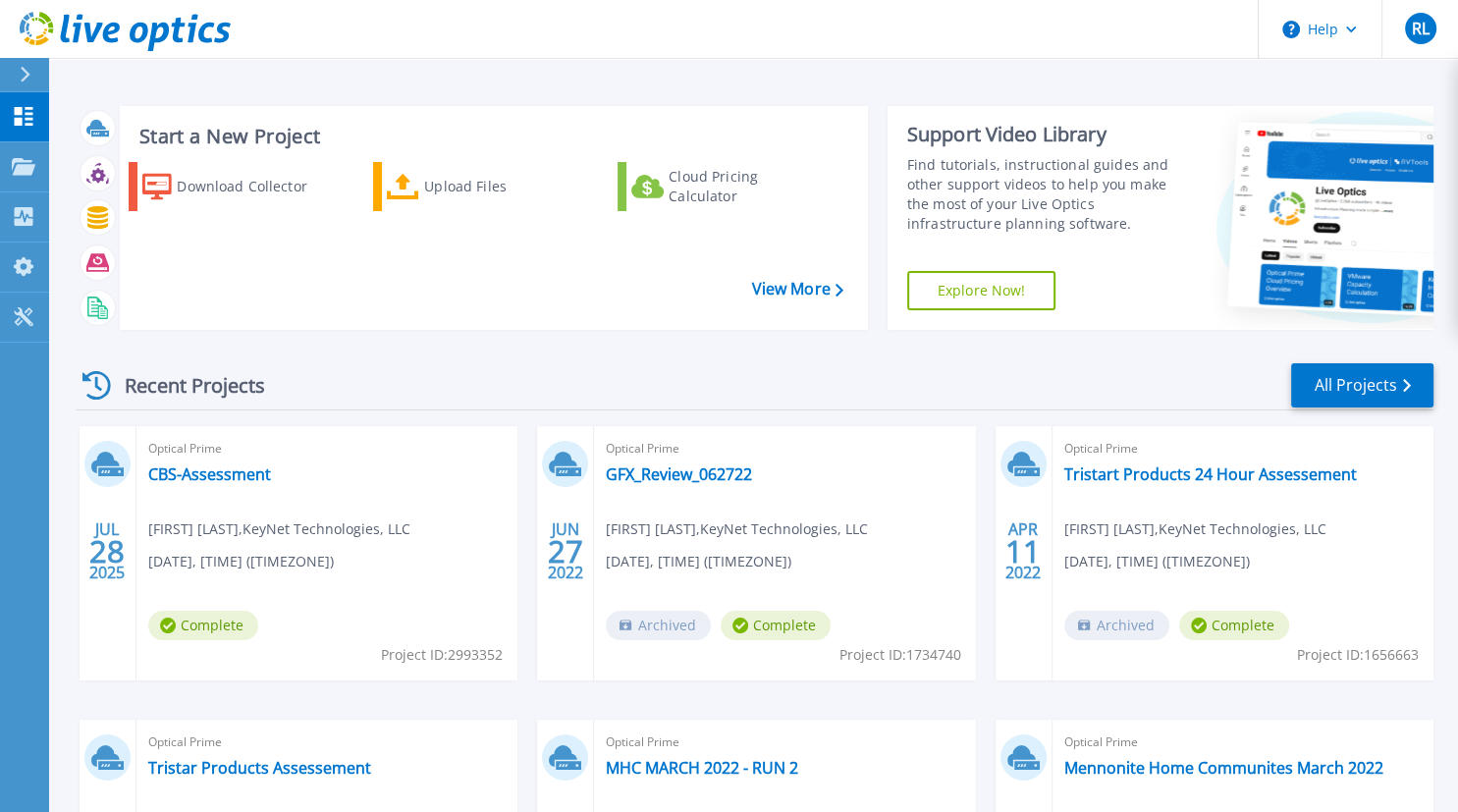 click on "Recent Projects All Projects JUL   28   2025 Optical Prime CBS-Assessment Ryan Levins ,  KeyNet Technologies, LLC 07/28/2025, 15:54 (-04:00) Complete Project ID:  2993352 JUN   27   2022 Optical Prime GFX_Review_062722 Ryan Levins ,  KeyNet Technologies, LLC 06/27/2022, 10:46 (-04:00) Archived Complete Project ID:  1734740 APR   11   2022 Optical Prime Tristart Products 24 Hour Assessement Ryan Levins ,  KeyNet Technologies, LLC 04/11/2022, 11:42 (-04:00) Archived Complete Project ID:  1656663 APR   11   2022 Optical Prime Tristar Products Assessement Ryan Levins ,  KeyNet Technologies, LLC 04/11/2022, 11:40 (-04:00) Archived Complete Project ID:  1656662 MAR   19   2022 Optical Prime MHC MARCH 2022 - RUN 2 Ryan Levins ,  KeyNet Technologies, LLC 03/19/2022, 09:29 (-04:00) Archived Complete Project ID:  1633643 MAR   16   2022 Optical Prime Mennonite Home Communites March 2022 Ryan Levins ,  KeyNet Technologies, LLC 03/16/2022, 11:16 (-04:00) Archived Complete Project ID:  1631539" at bounding box center [754, 687] 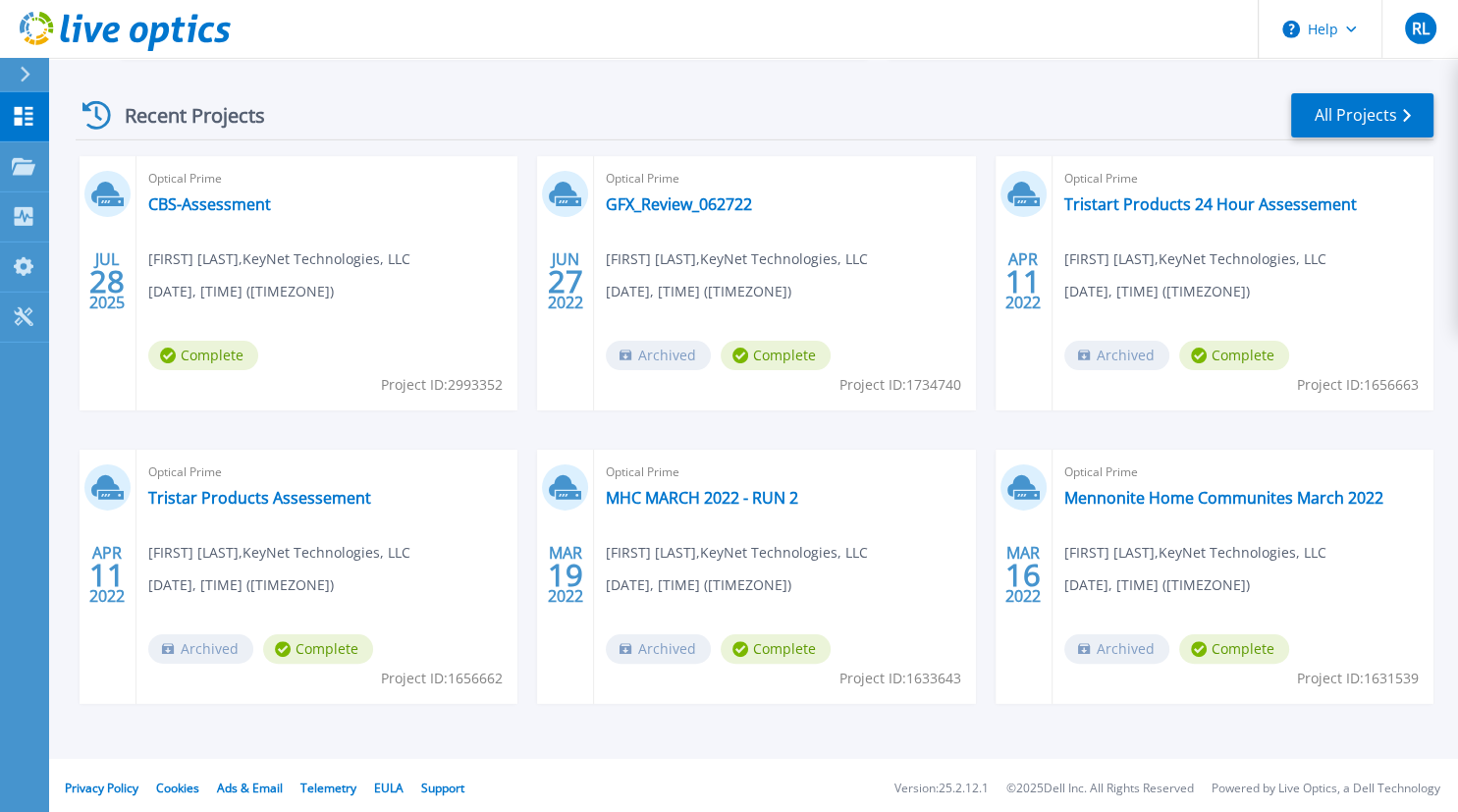 scroll, scrollTop: 275, scrollLeft: 0, axis: vertical 